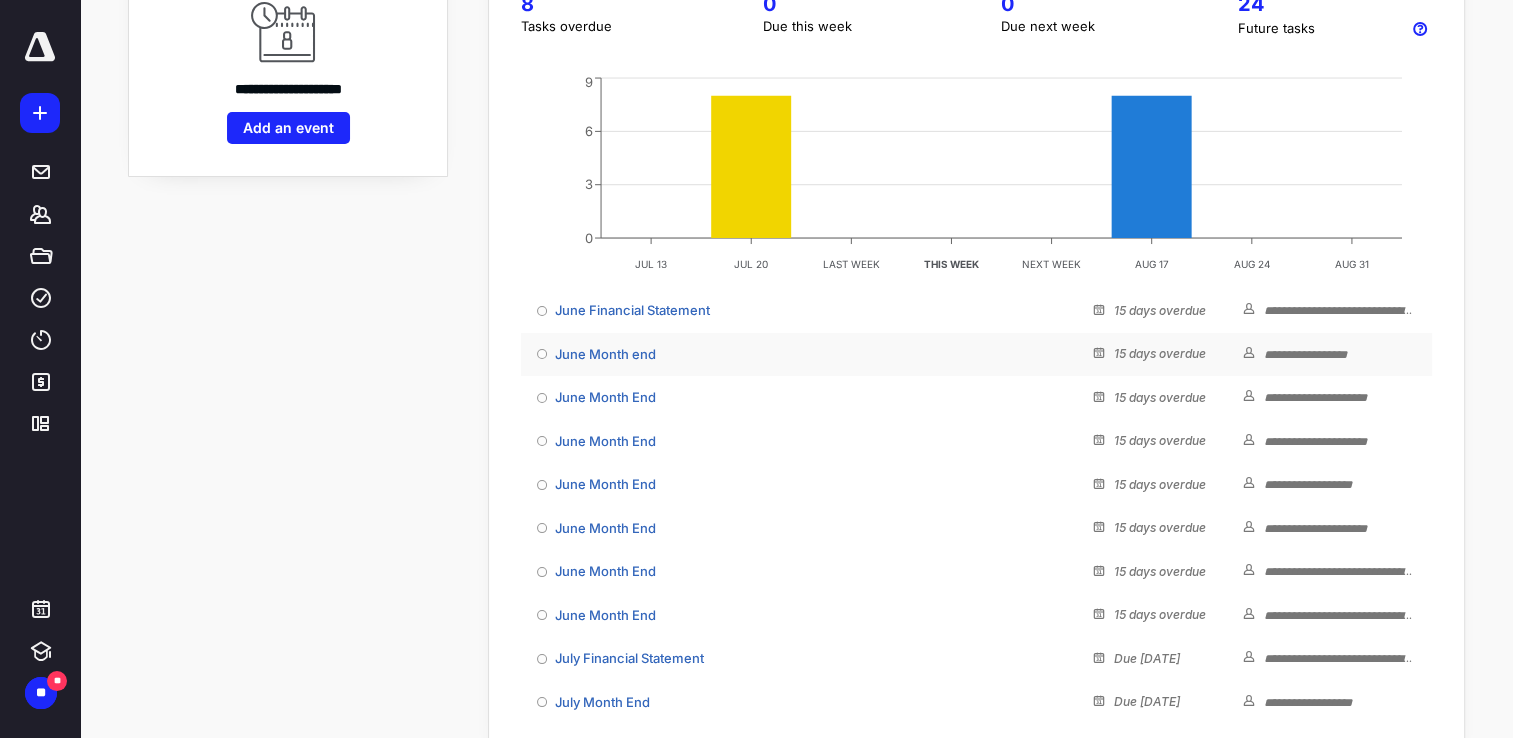 scroll, scrollTop: 168, scrollLeft: 0, axis: vertical 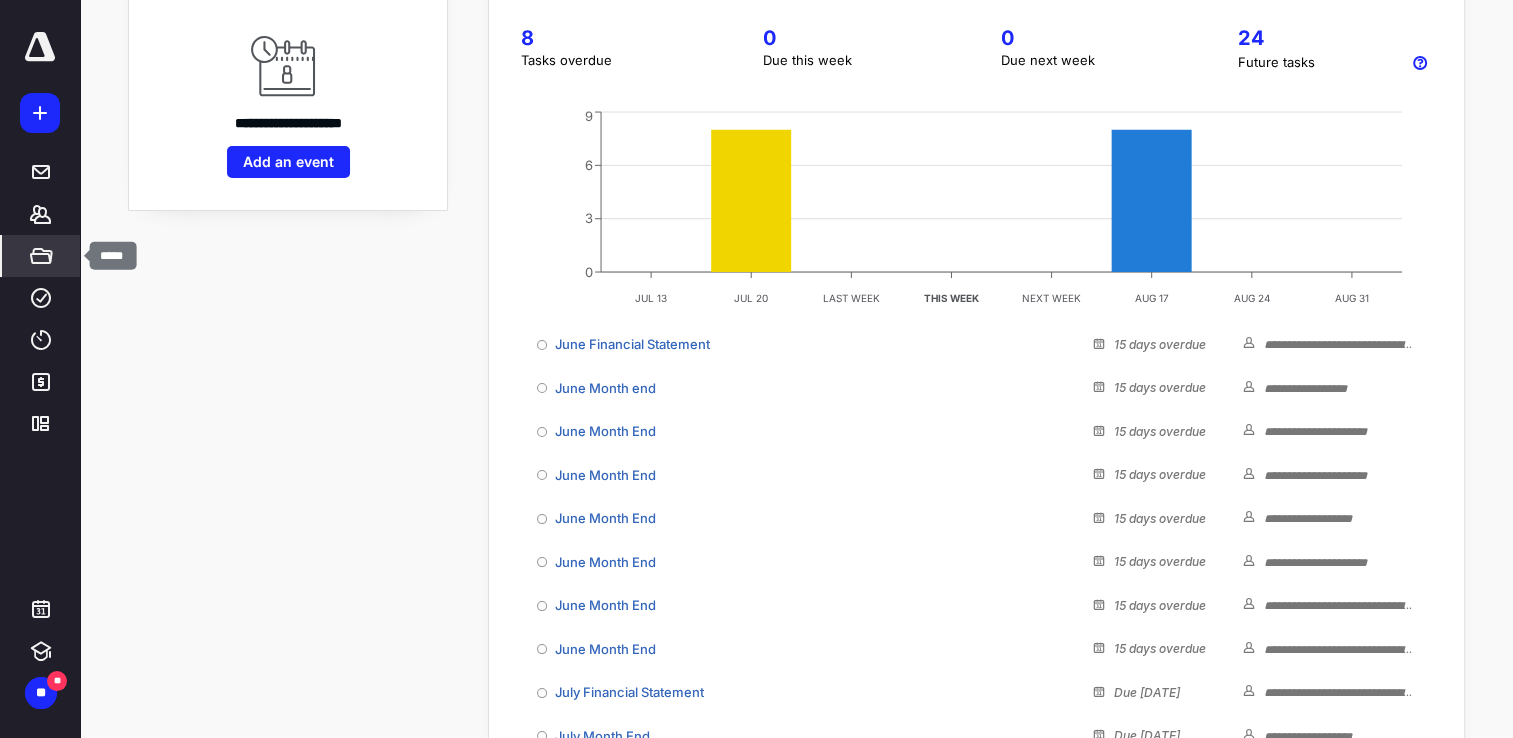 click 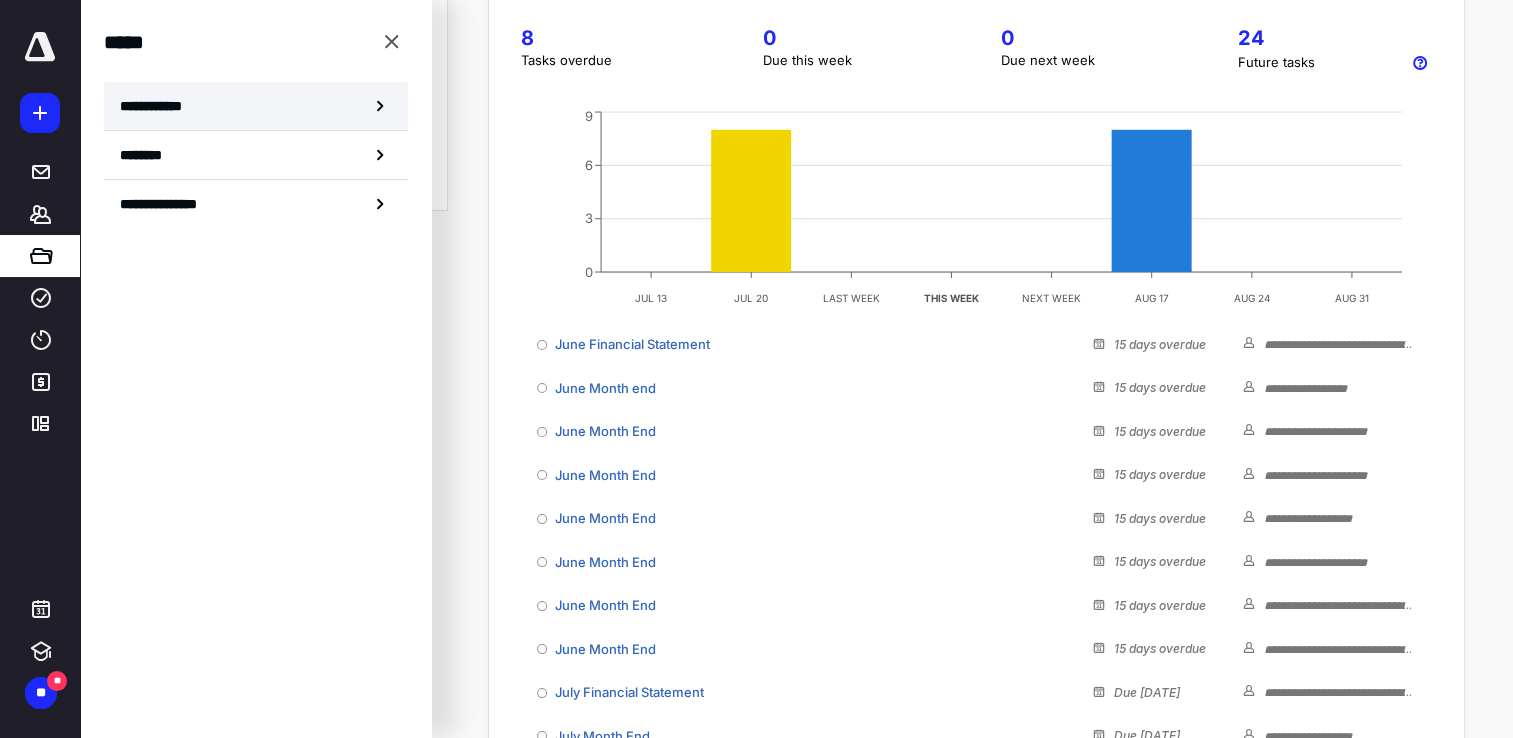 click on "**********" at bounding box center [256, 106] 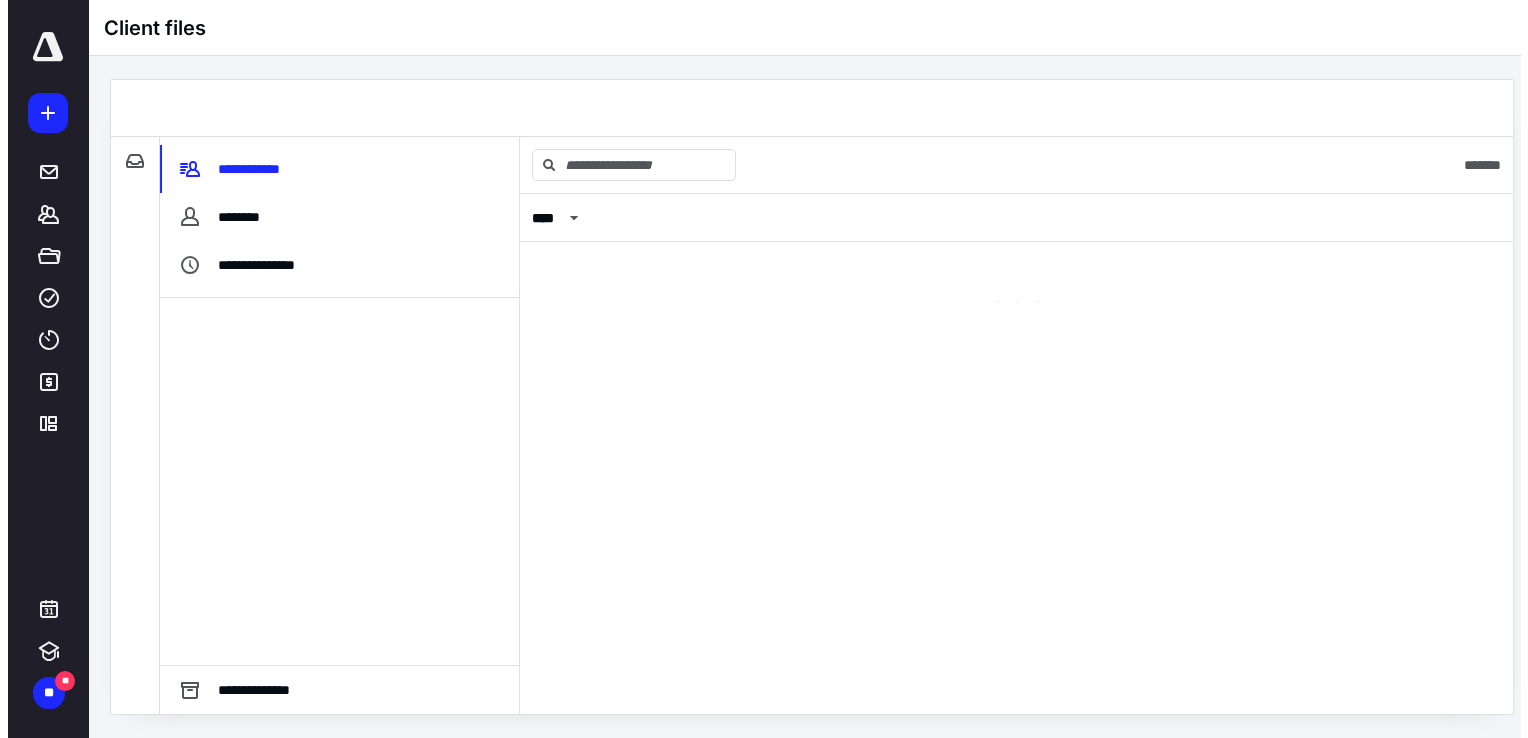scroll, scrollTop: 0, scrollLeft: 0, axis: both 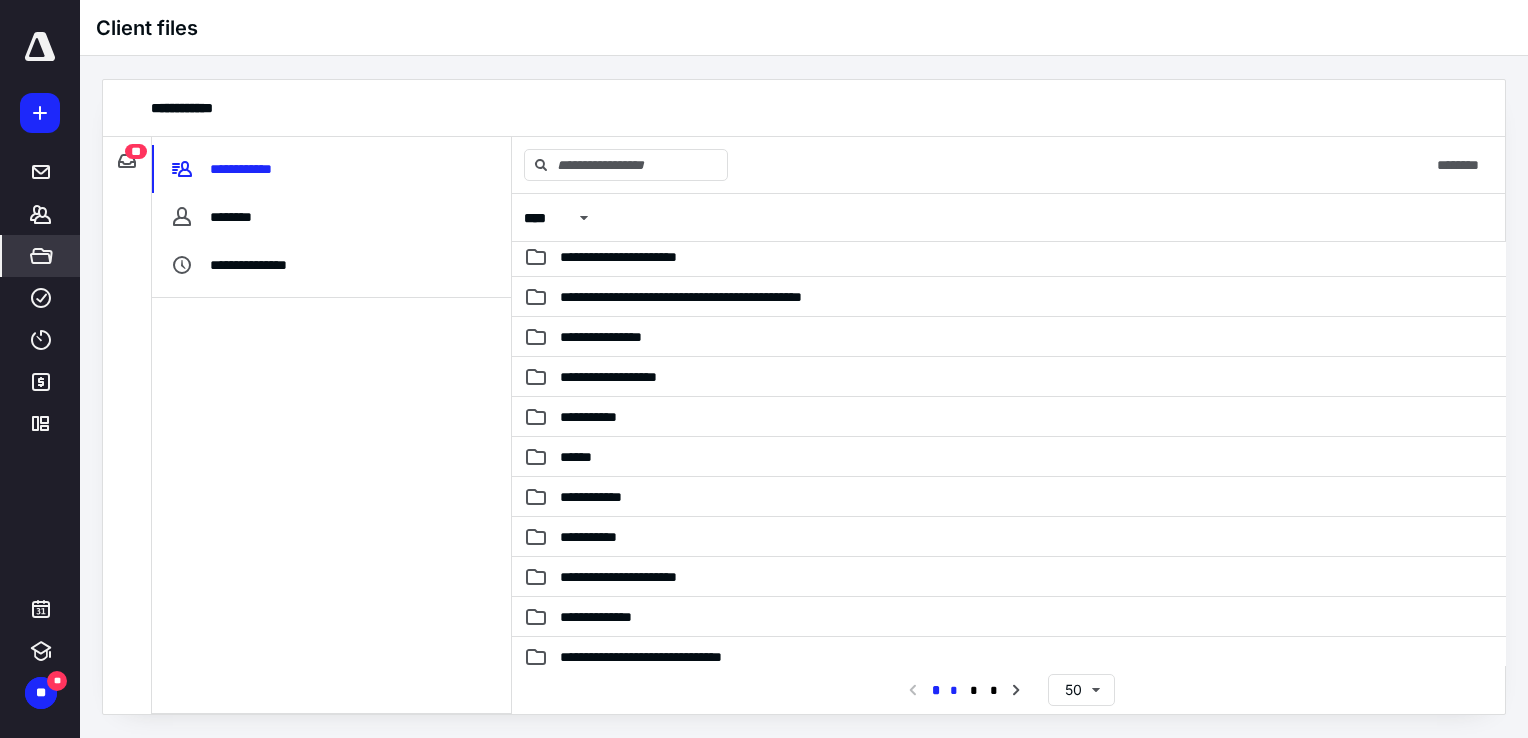click on "*" at bounding box center [954, 691] 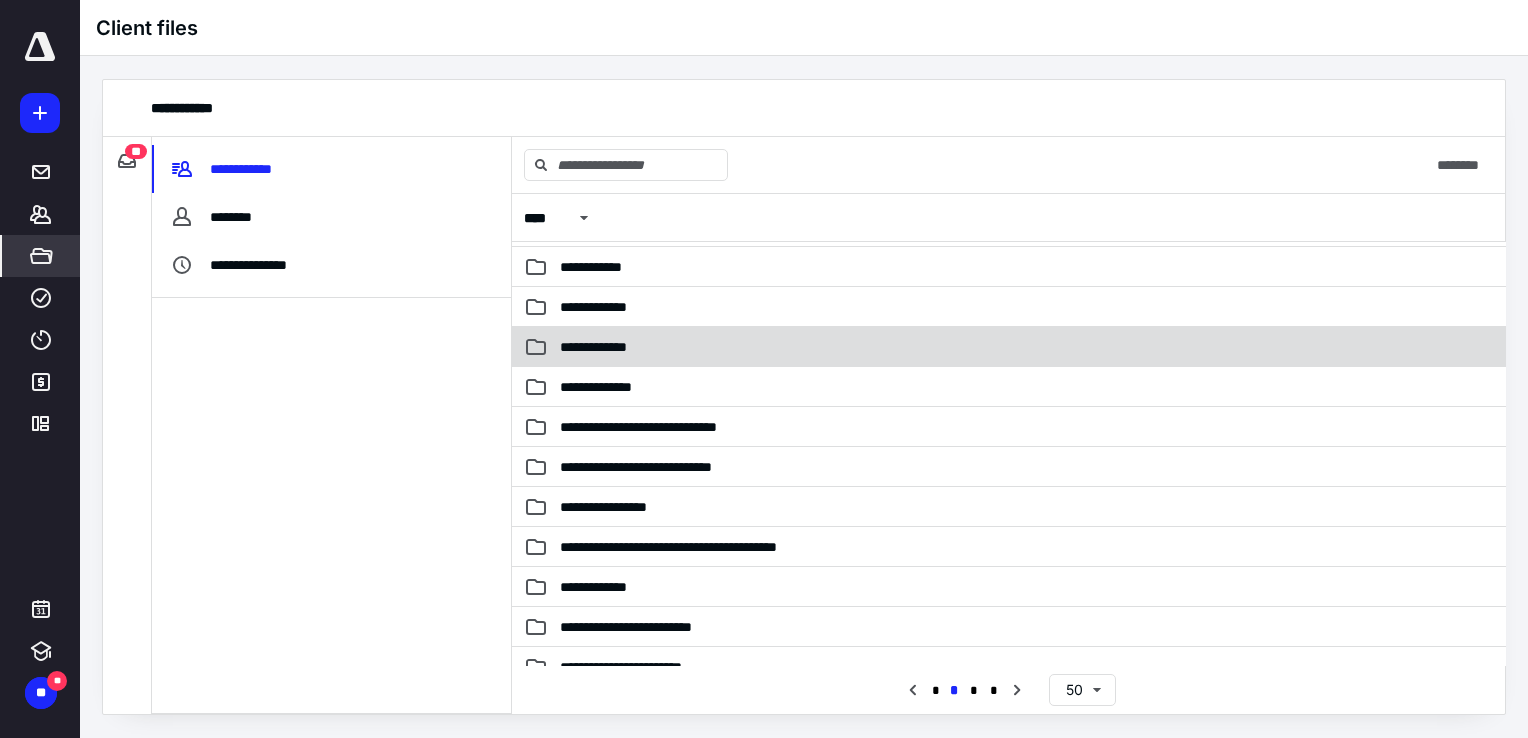 scroll, scrollTop: 400, scrollLeft: 0, axis: vertical 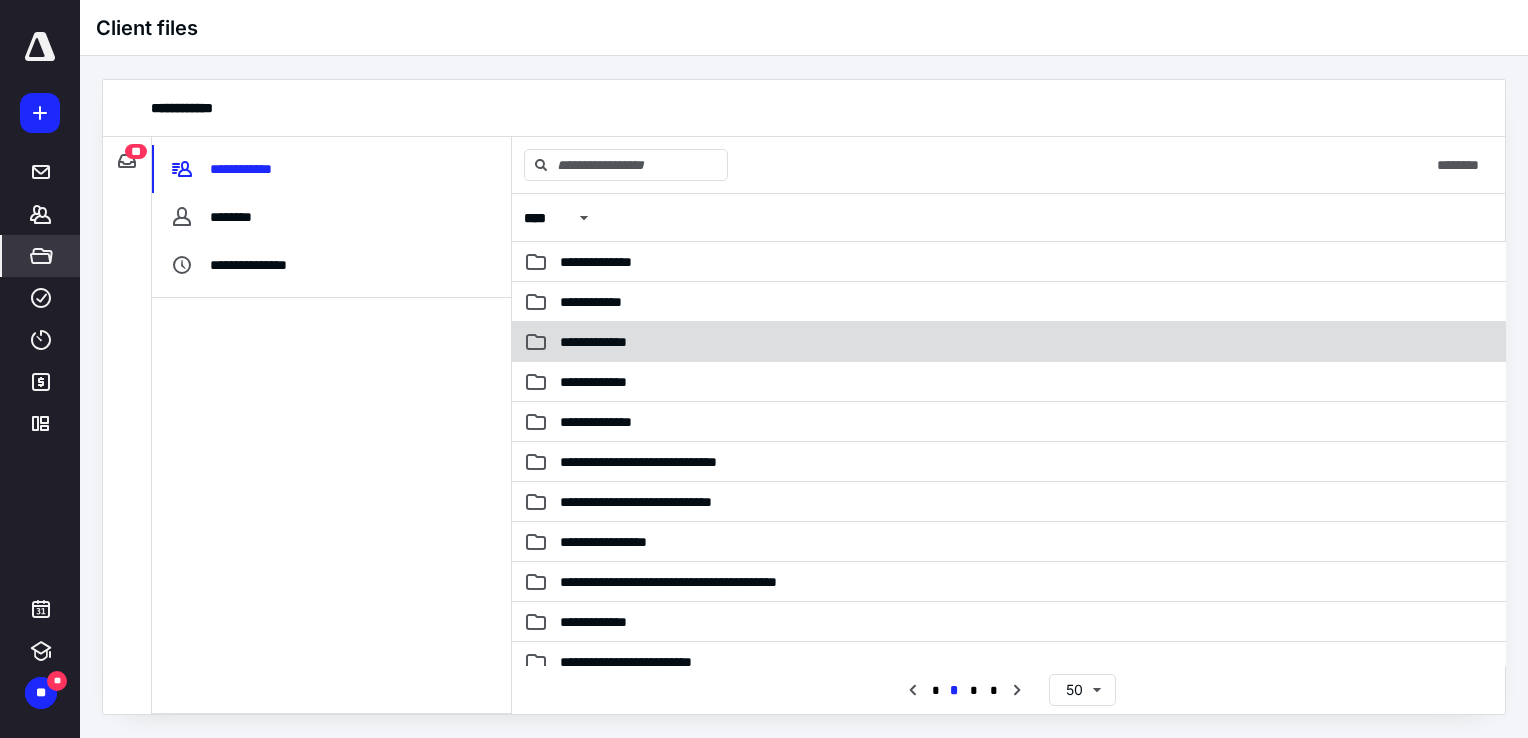 click 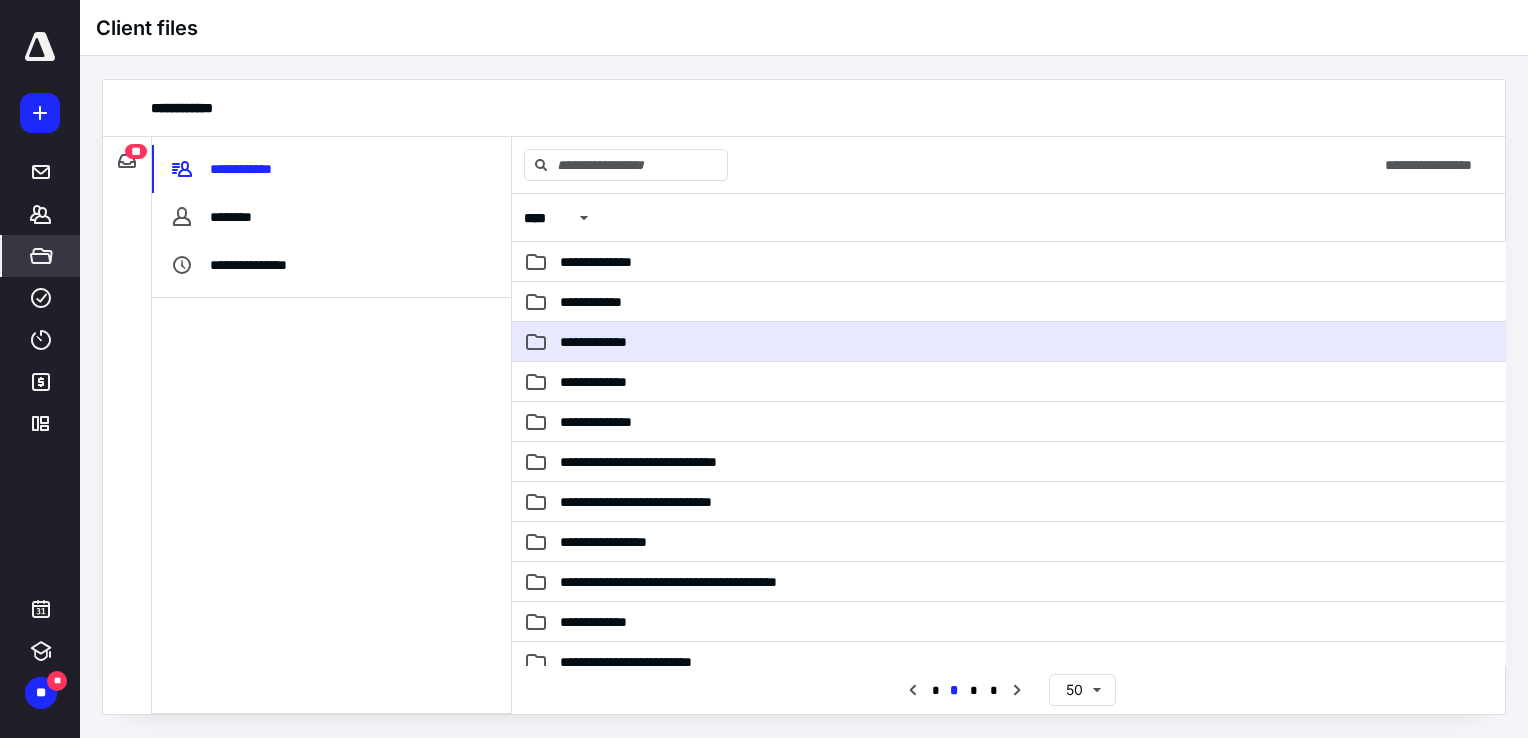 click 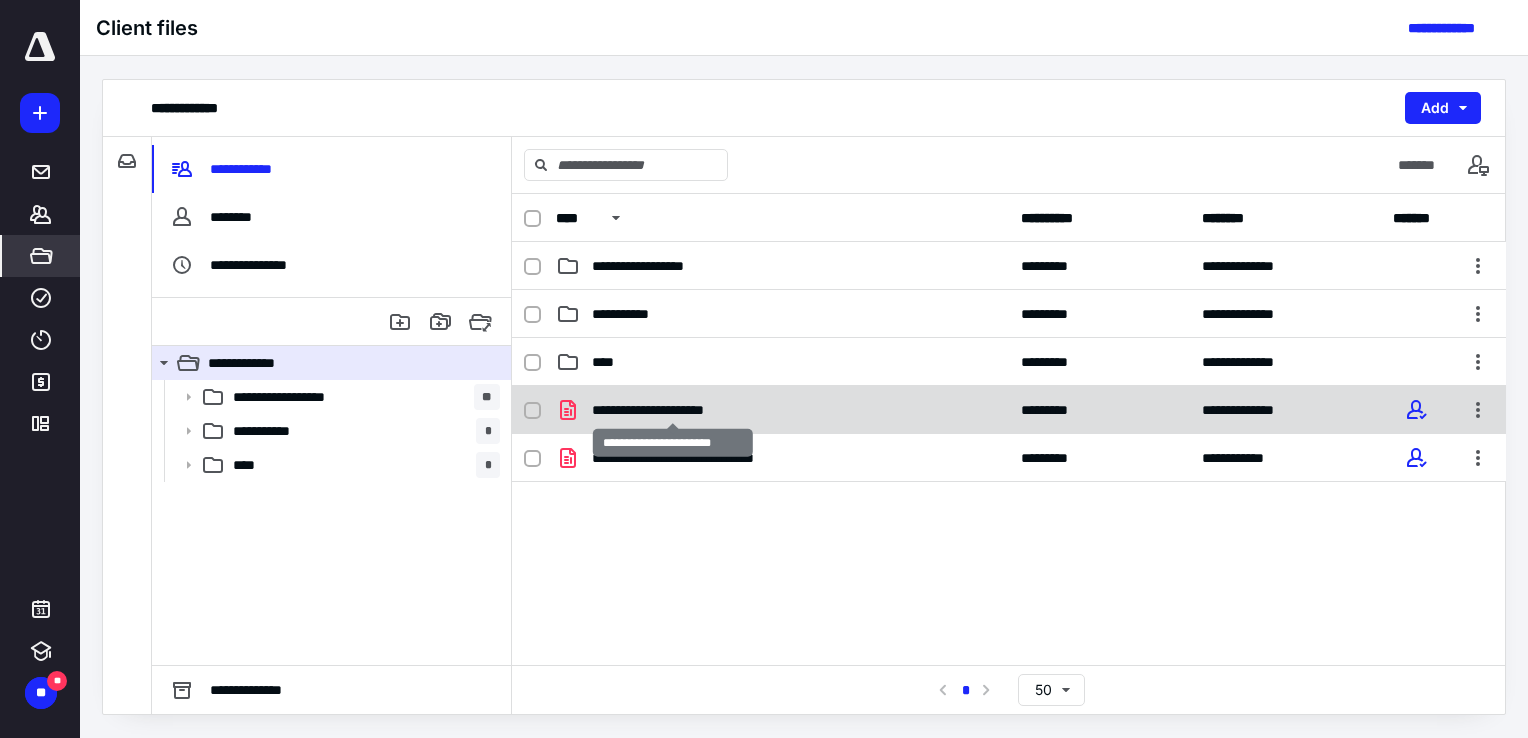 click on "**********" at bounding box center (672, 410) 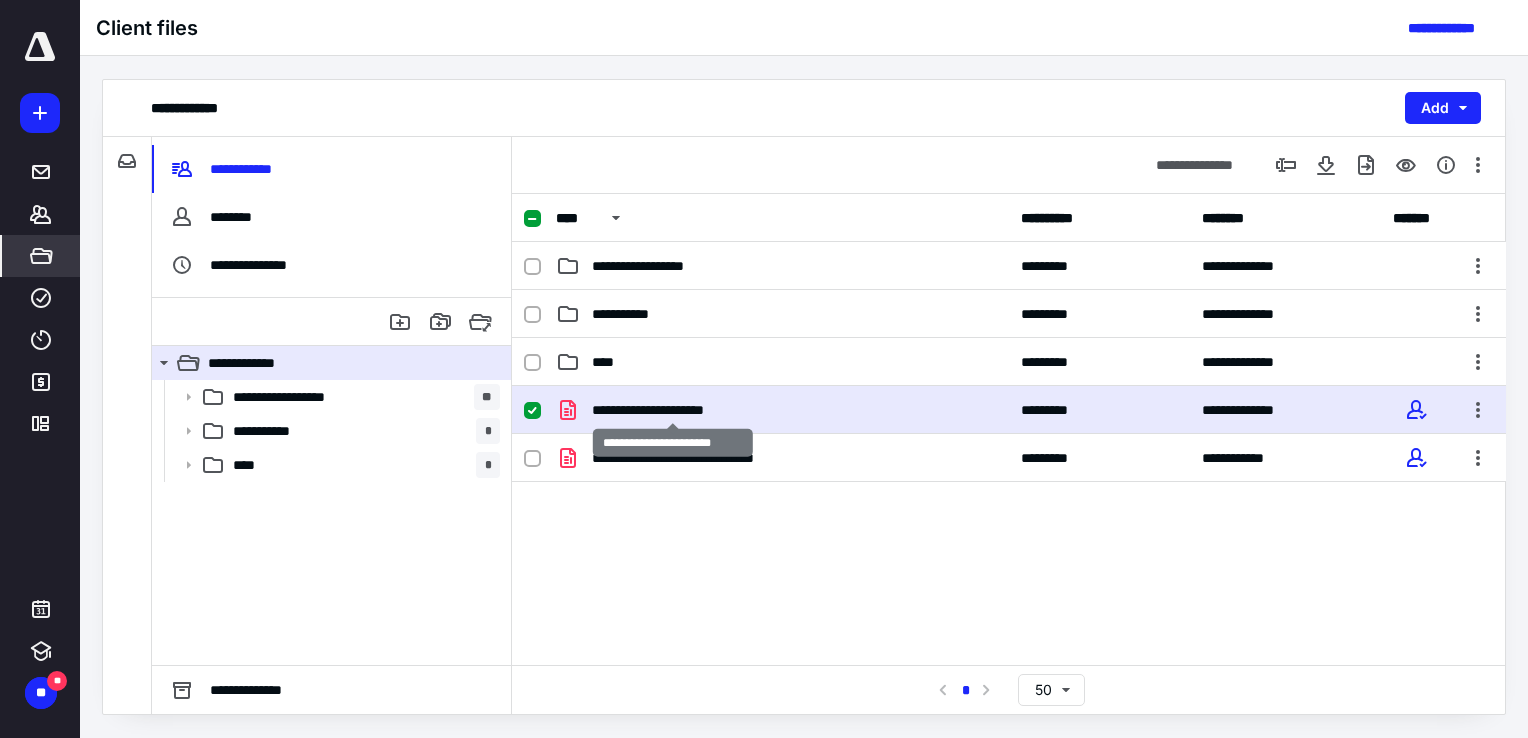 click on "**********" at bounding box center [672, 410] 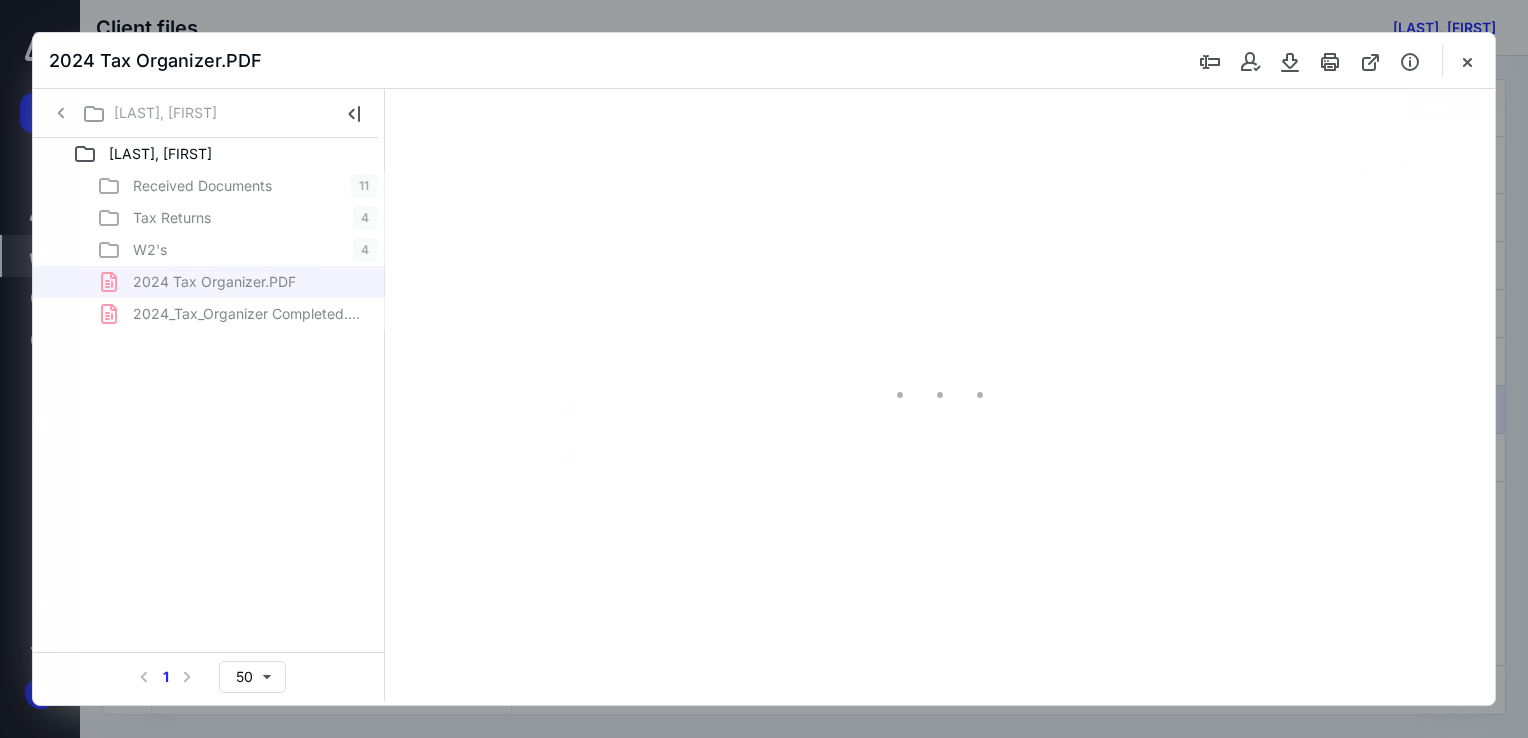 scroll, scrollTop: 0, scrollLeft: 0, axis: both 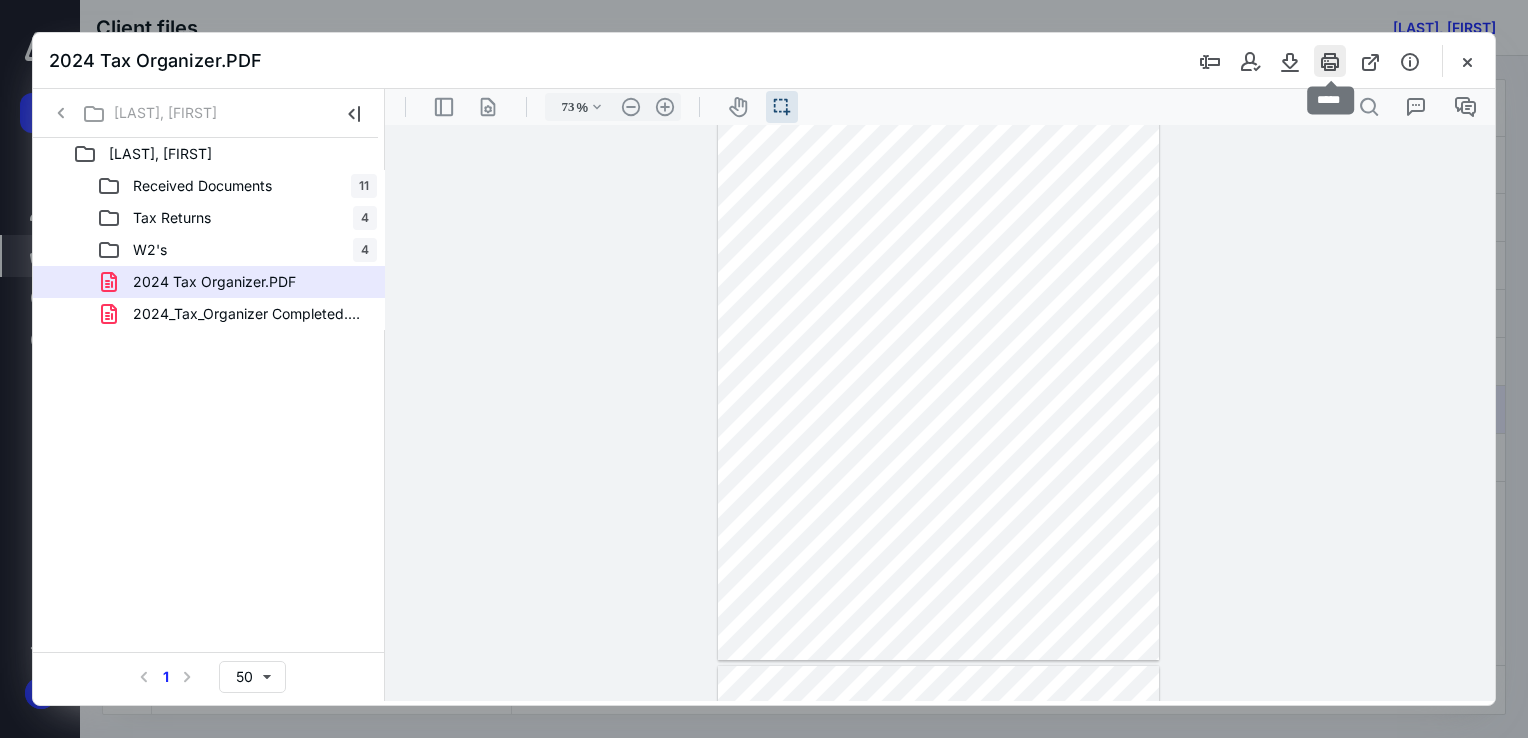 click at bounding box center [1330, 61] 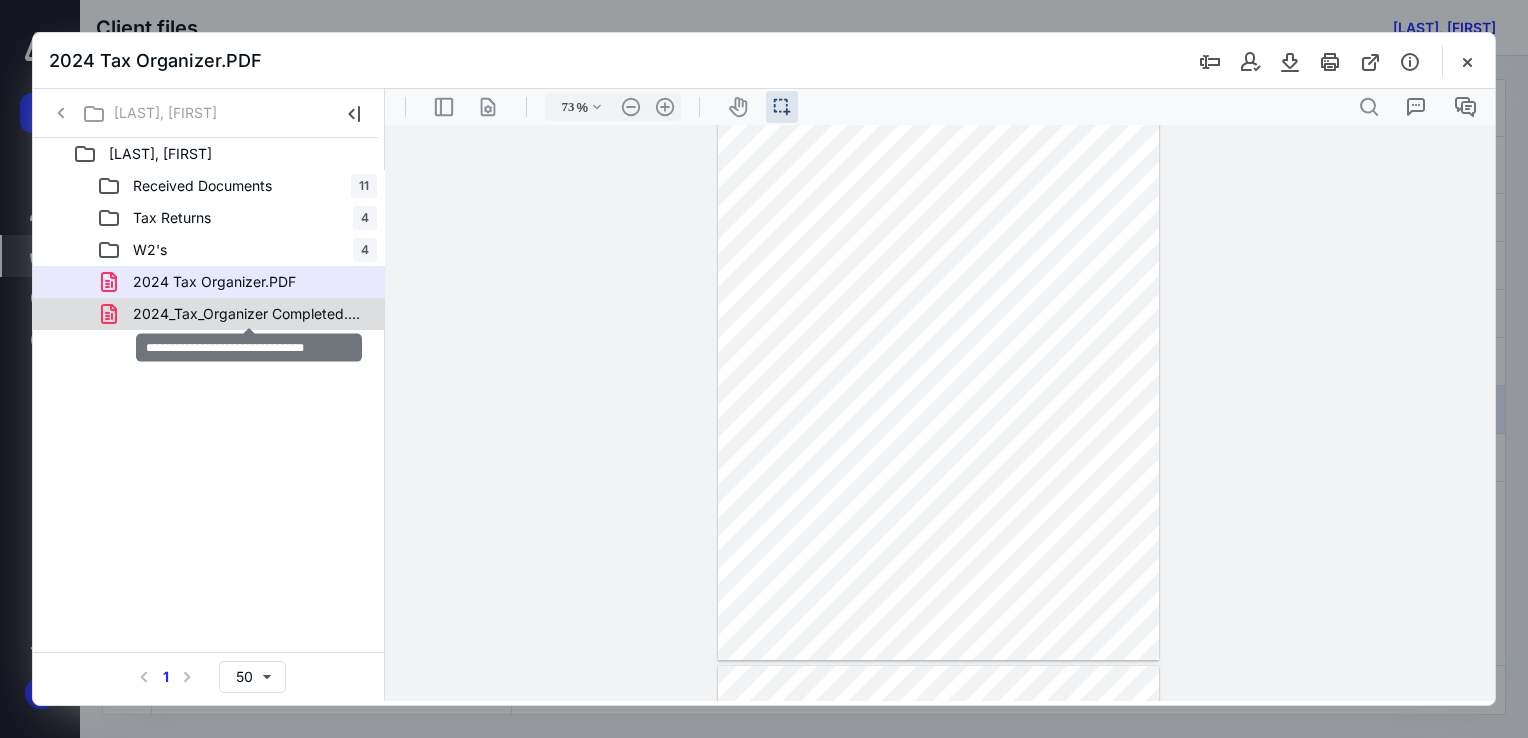 click on "2024_Tax_Organizer Completed.pdf" at bounding box center (249, 314) 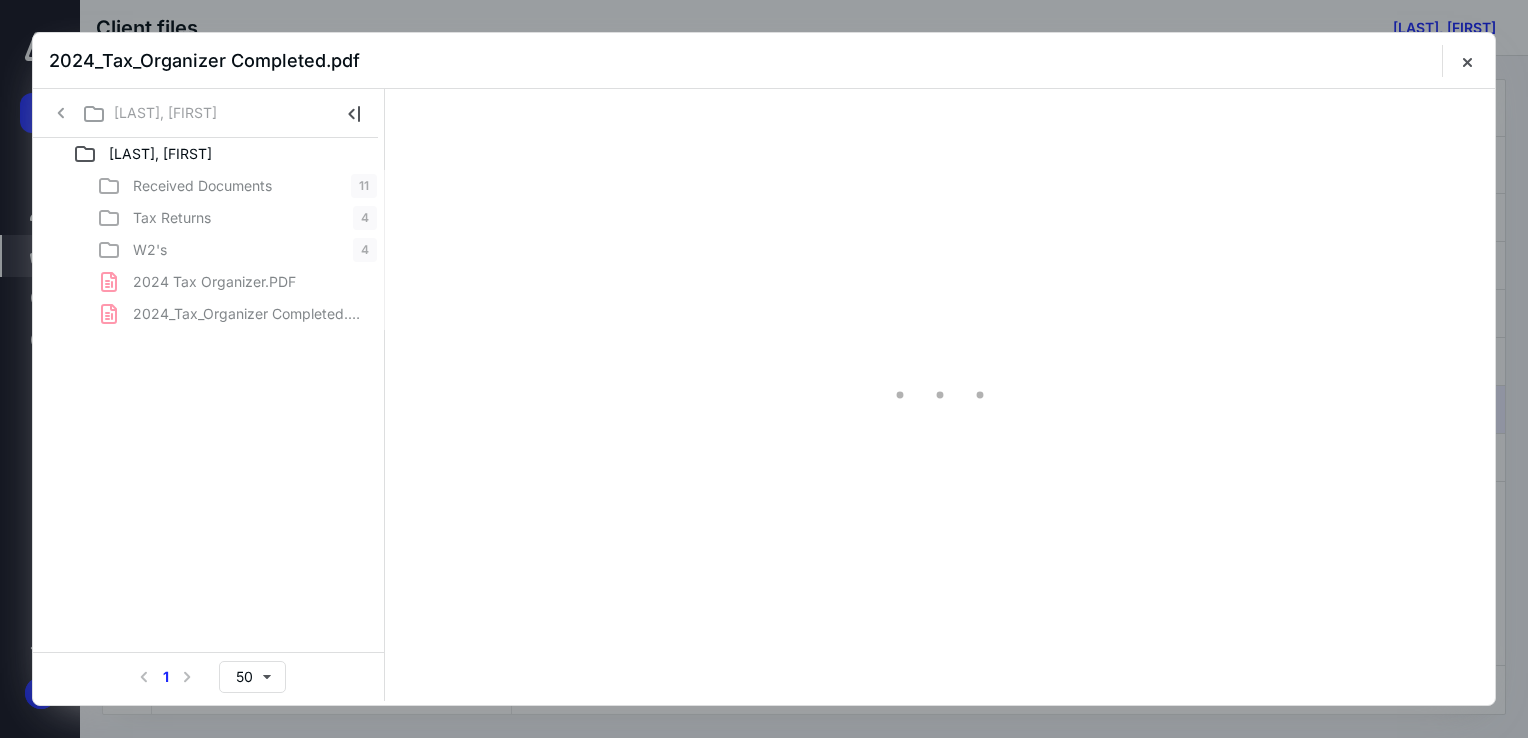 click on "Received Documents 11 Tax Returns 4 W2's 4 2024 Tax Organizer.PDF 2024_Tax_Organizer Completed.pdf" at bounding box center (209, 250) 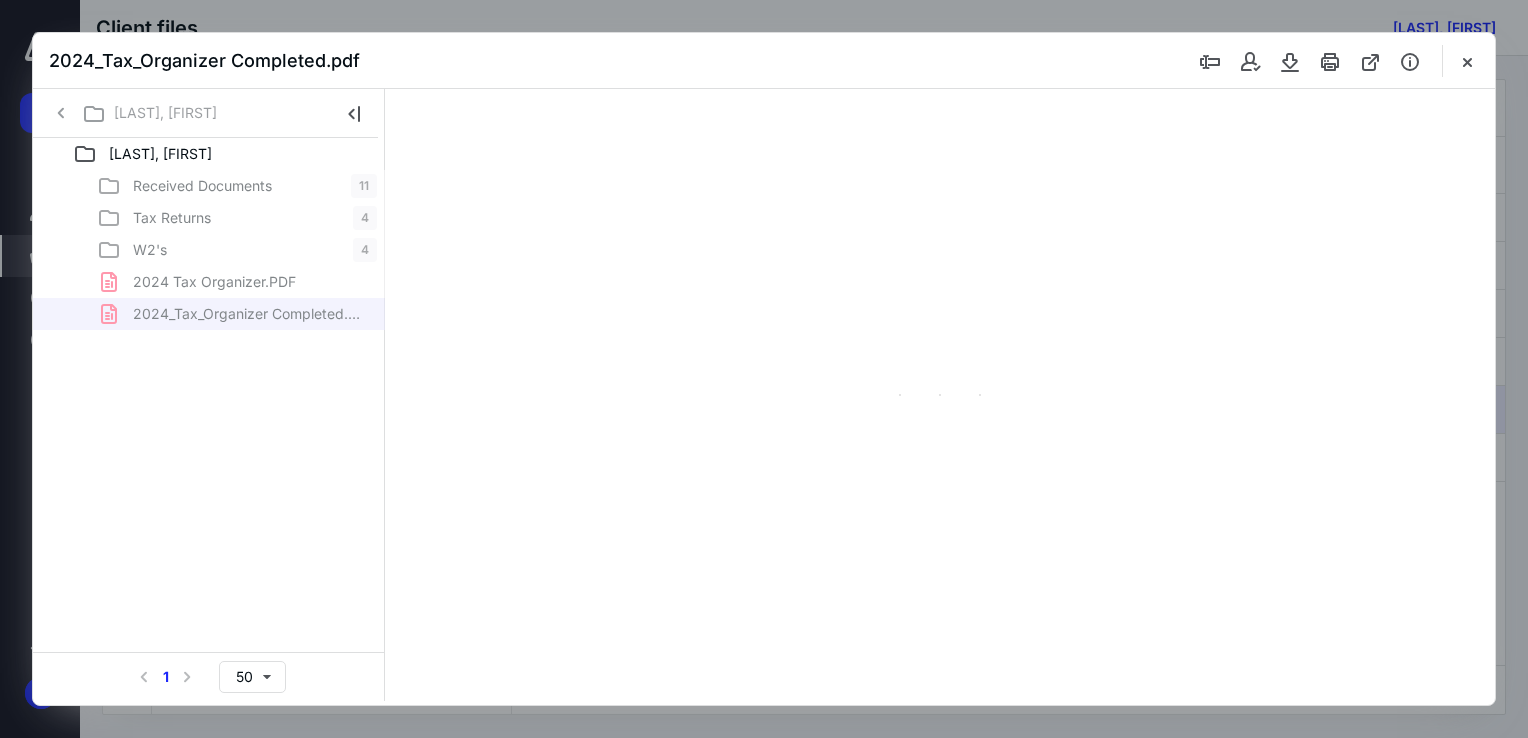 type on "73" 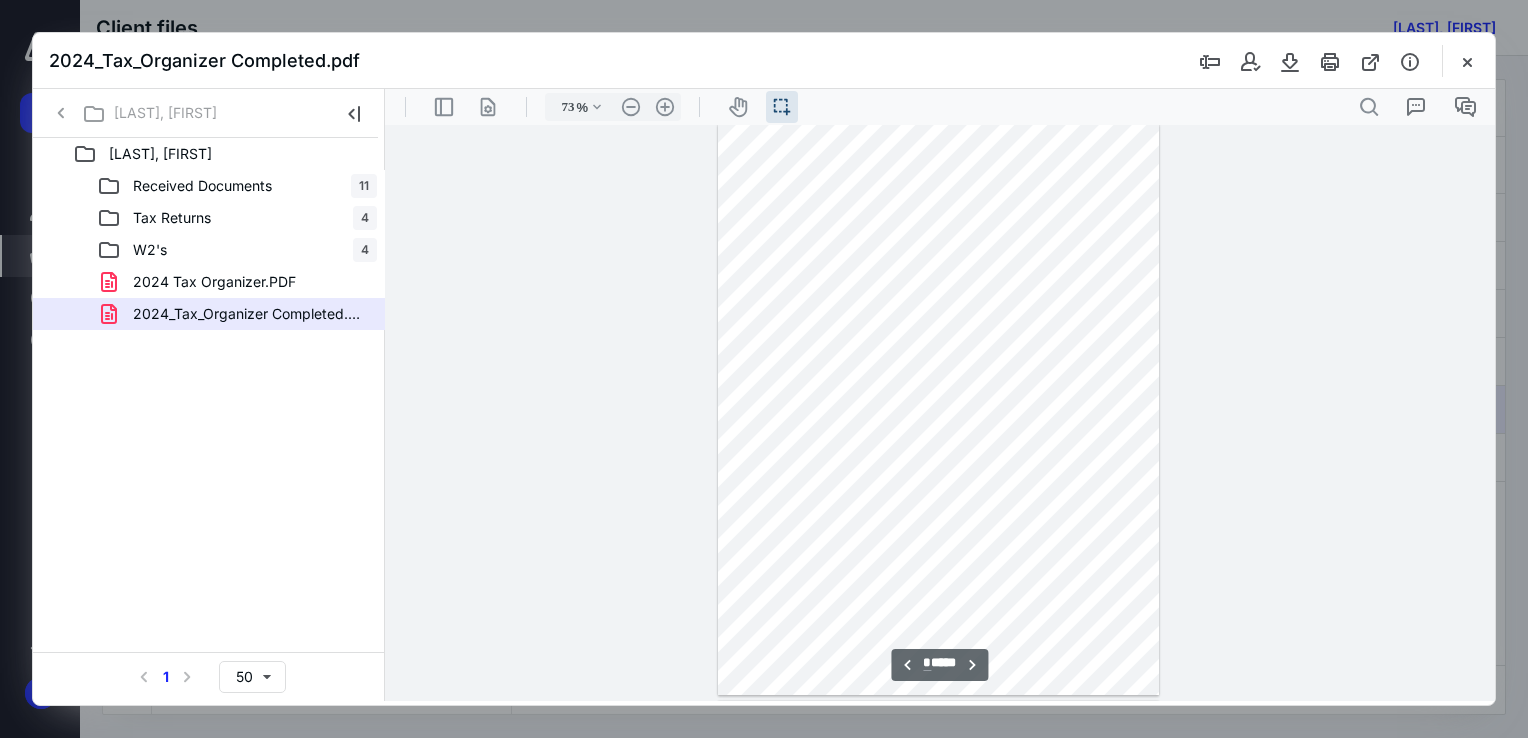 scroll, scrollTop: 639, scrollLeft: 0, axis: vertical 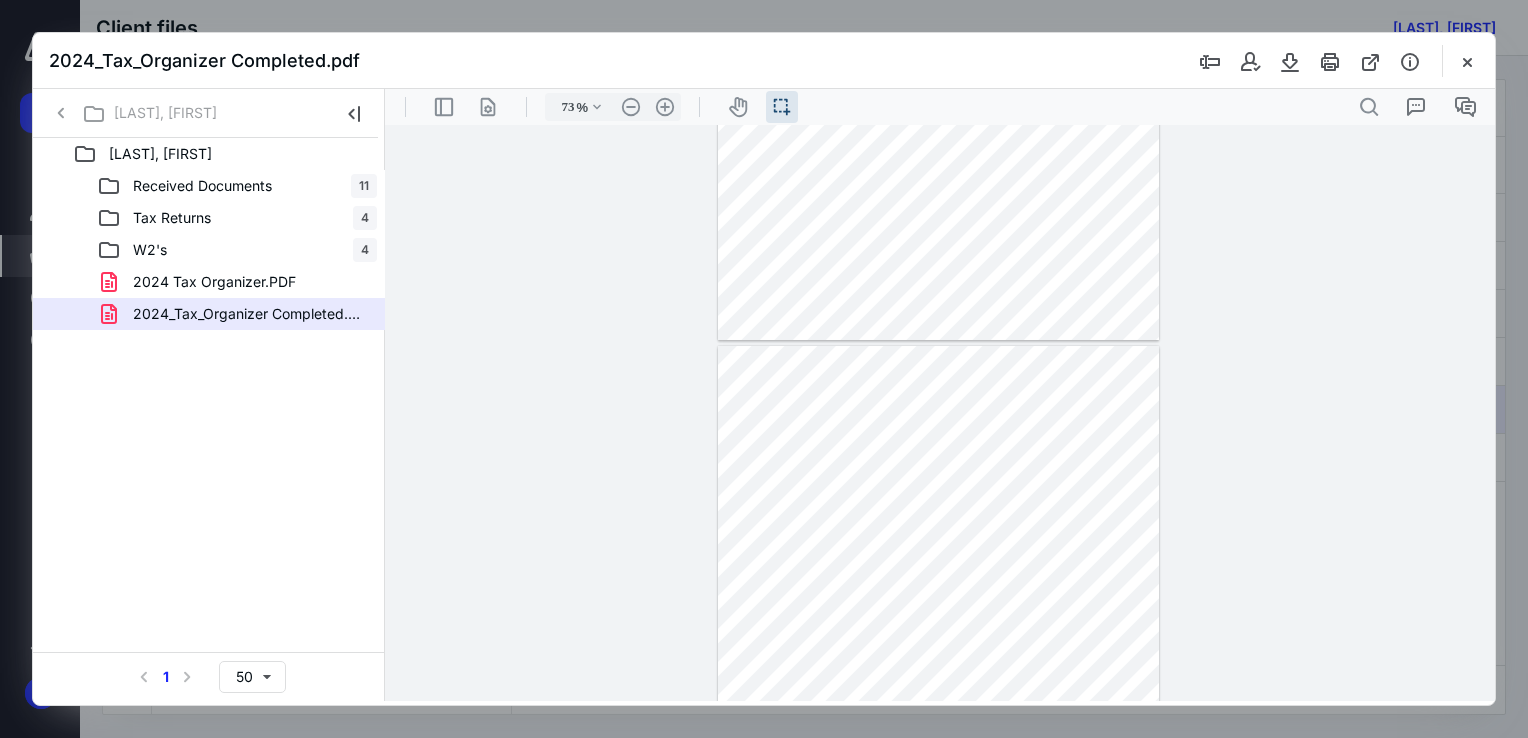 type on "*" 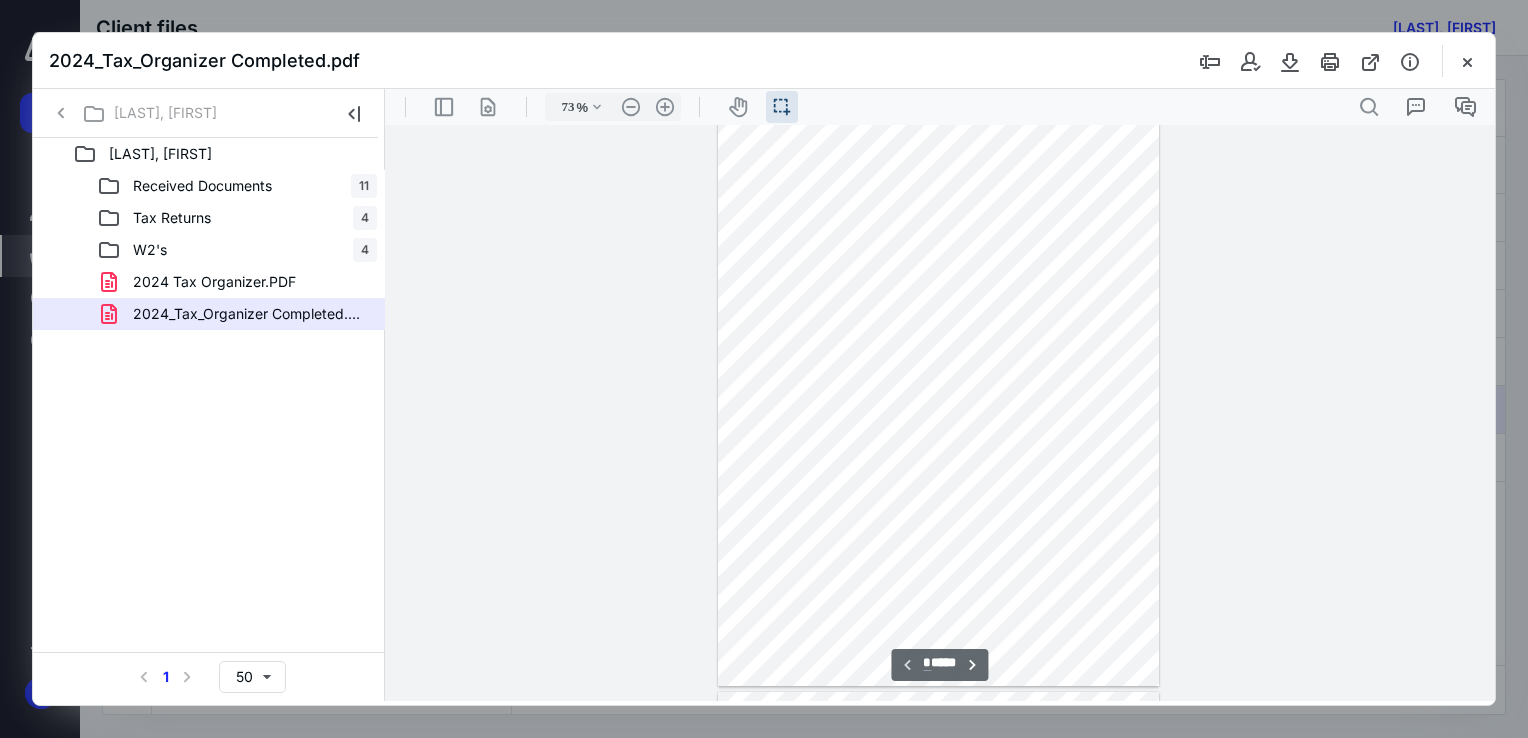 scroll, scrollTop: 0, scrollLeft: 0, axis: both 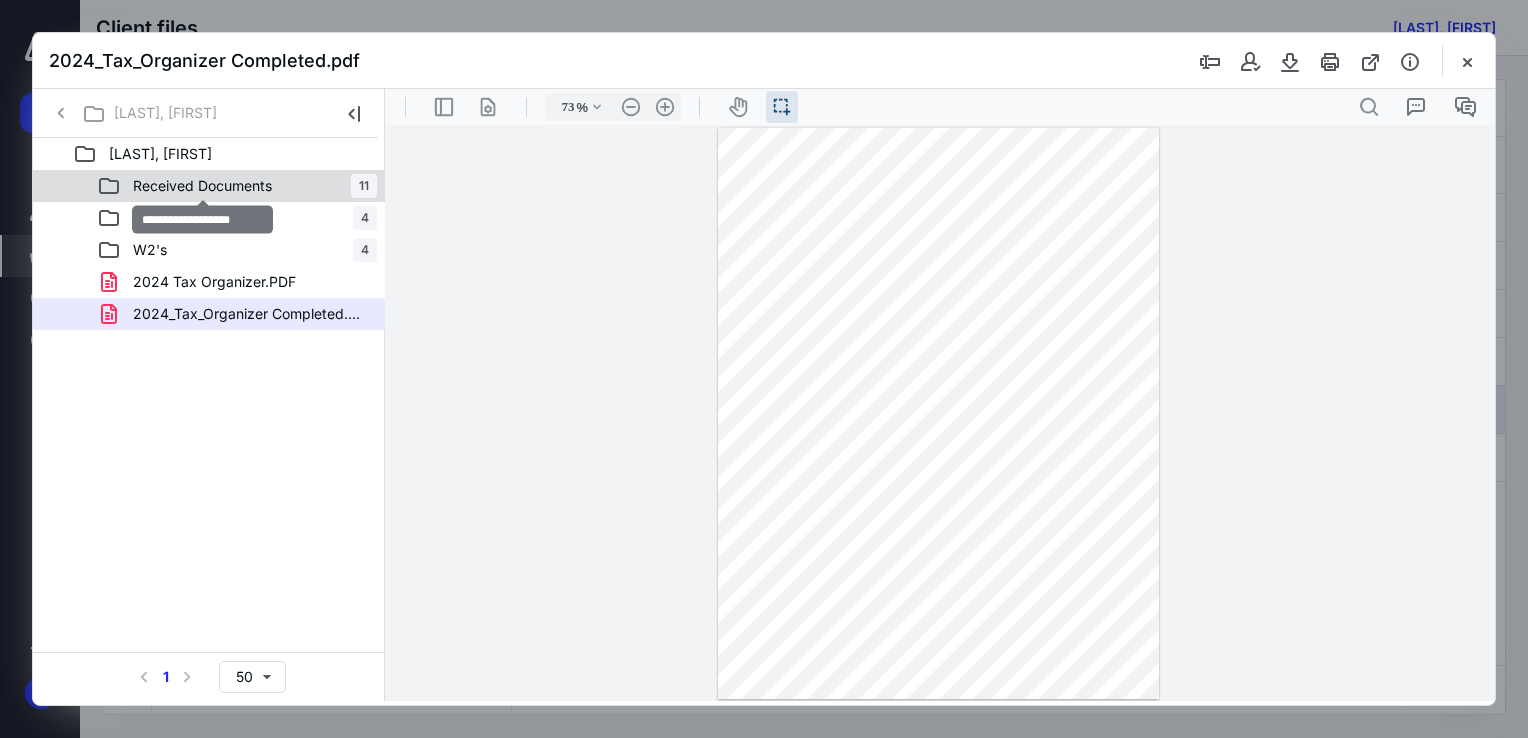 click on "Received Documents" at bounding box center [202, 186] 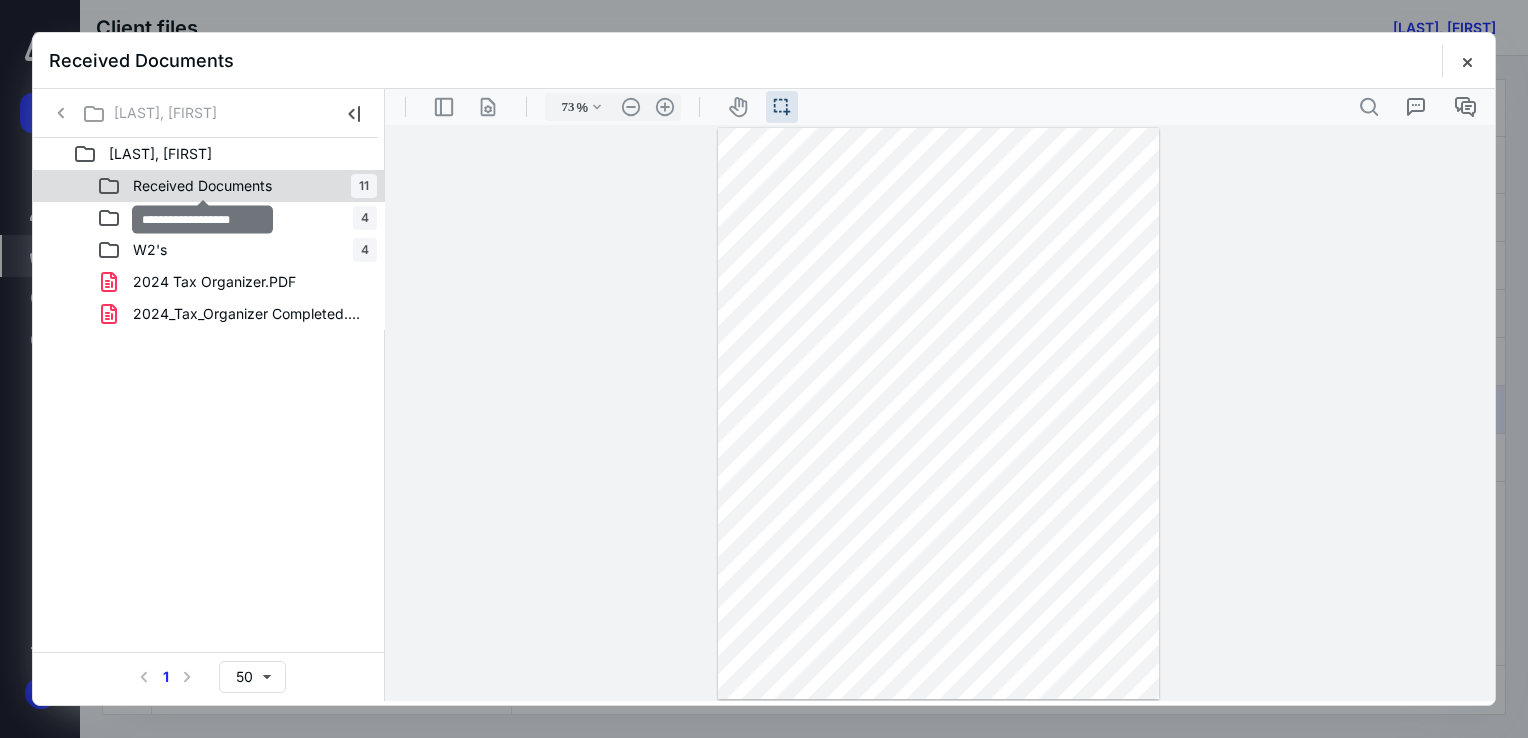click on "Received Documents" at bounding box center (202, 186) 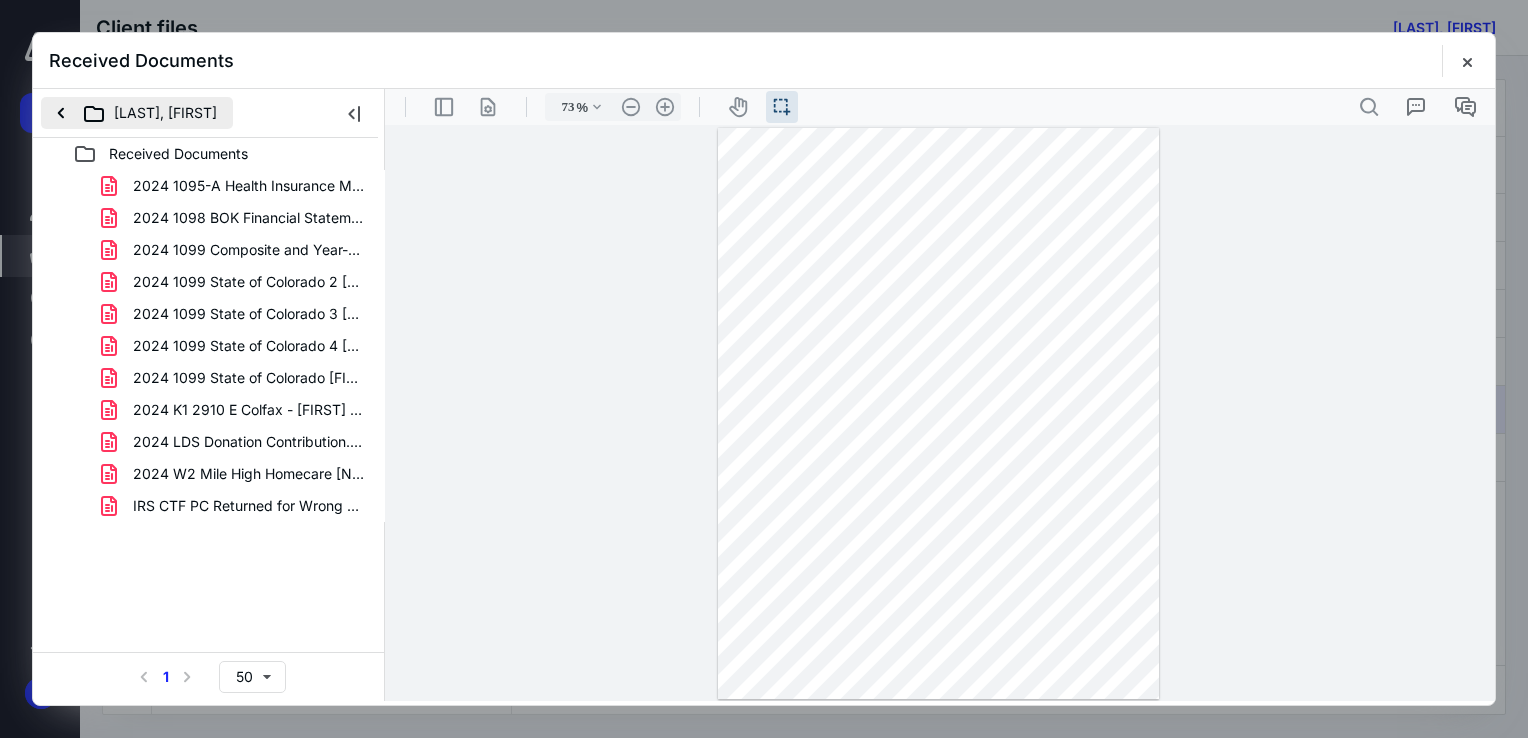 click on "[LAST], [FIRST]" at bounding box center [137, 113] 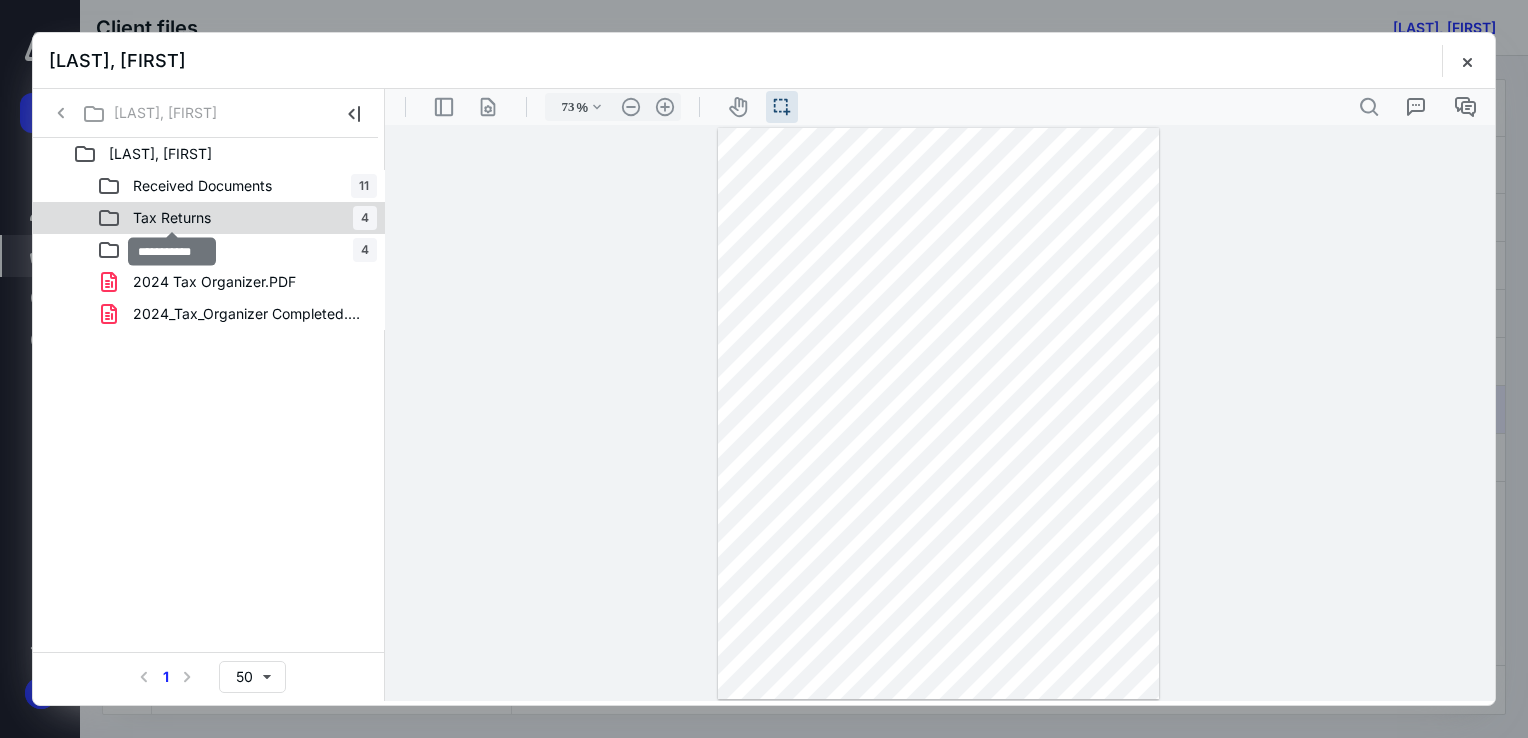 click on "Tax Returns" at bounding box center (172, 218) 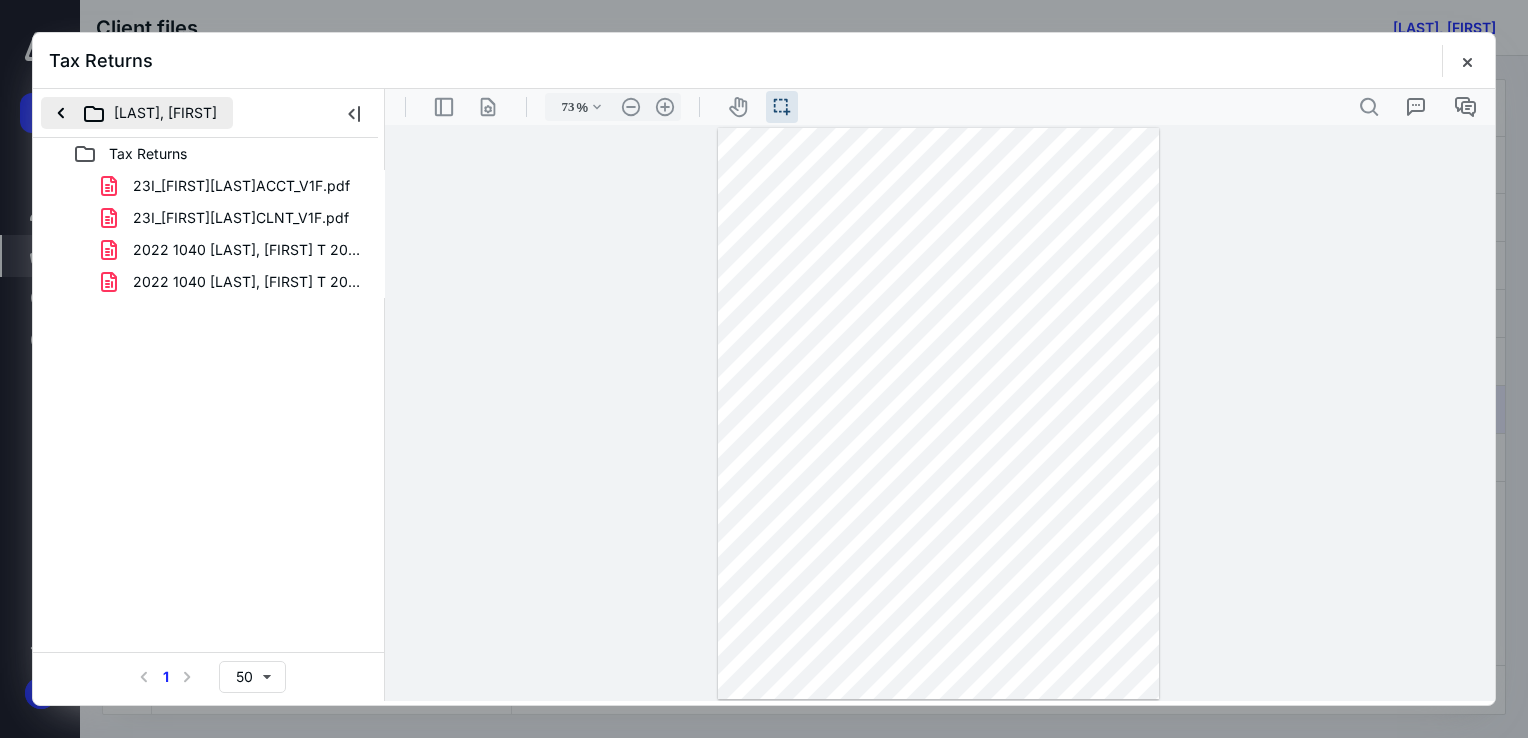 click on "[LAST], [FIRST]" at bounding box center [137, 113] 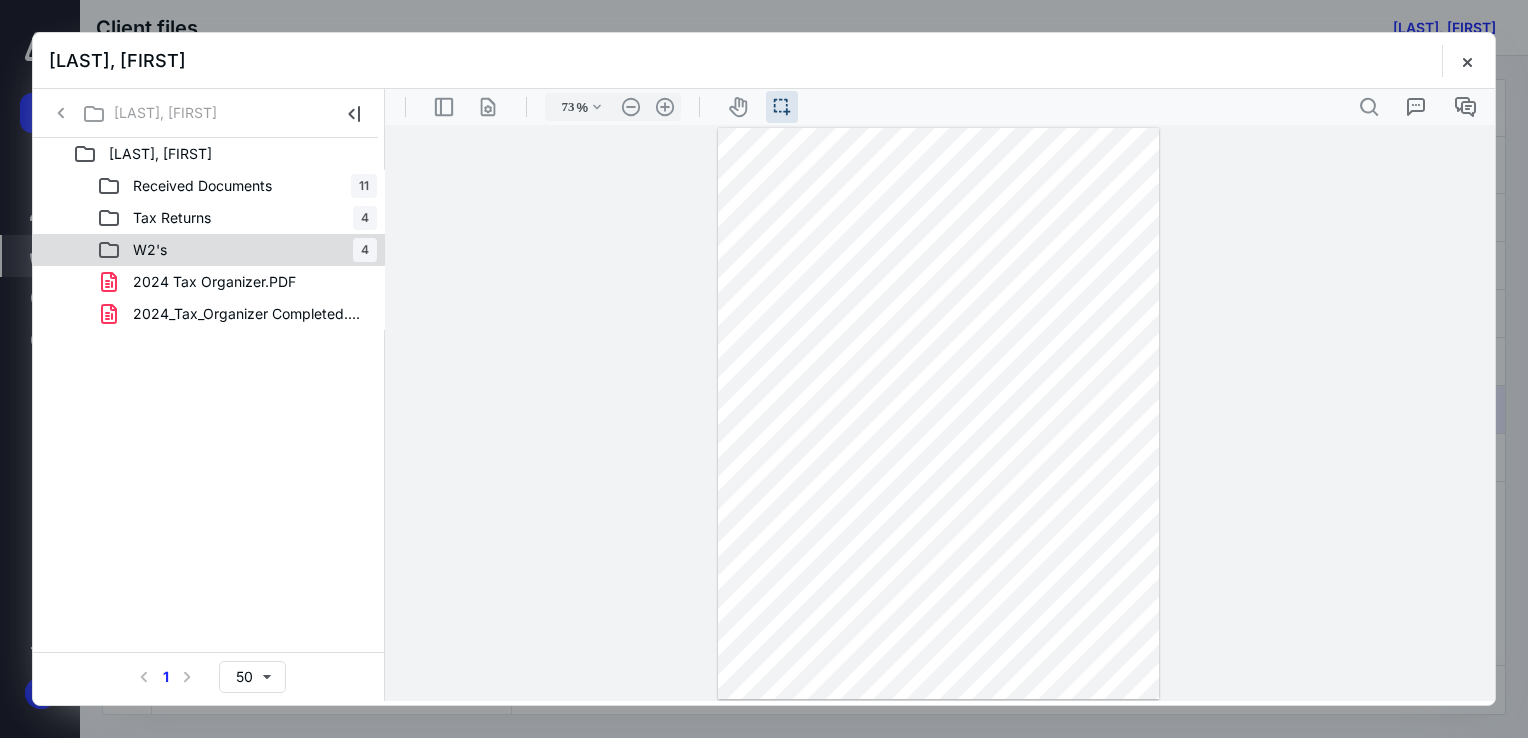 click on "W2's 4" at bounding box center (237, 250) 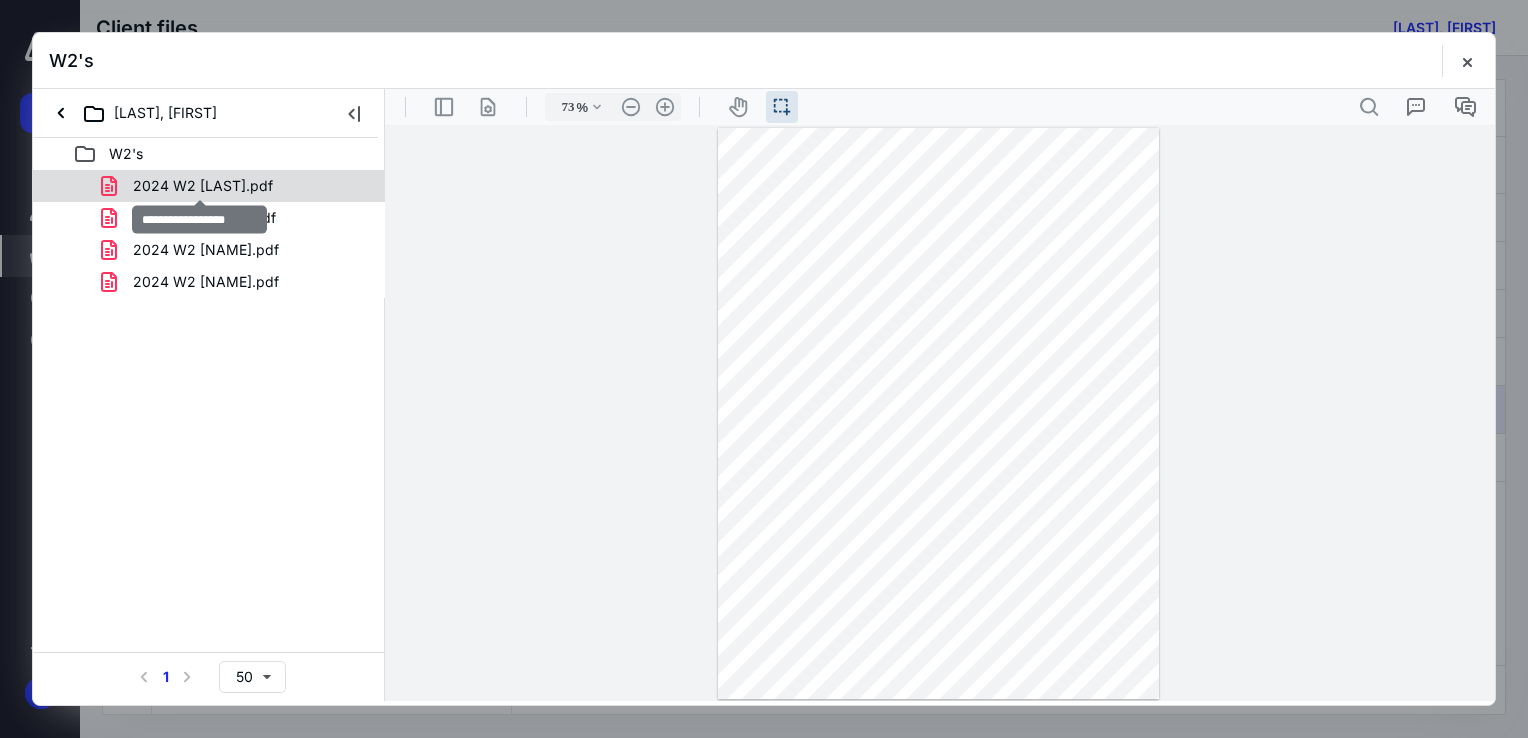 click on "2024 W2 [LAST].pdf" at bounding box center (203, 186) 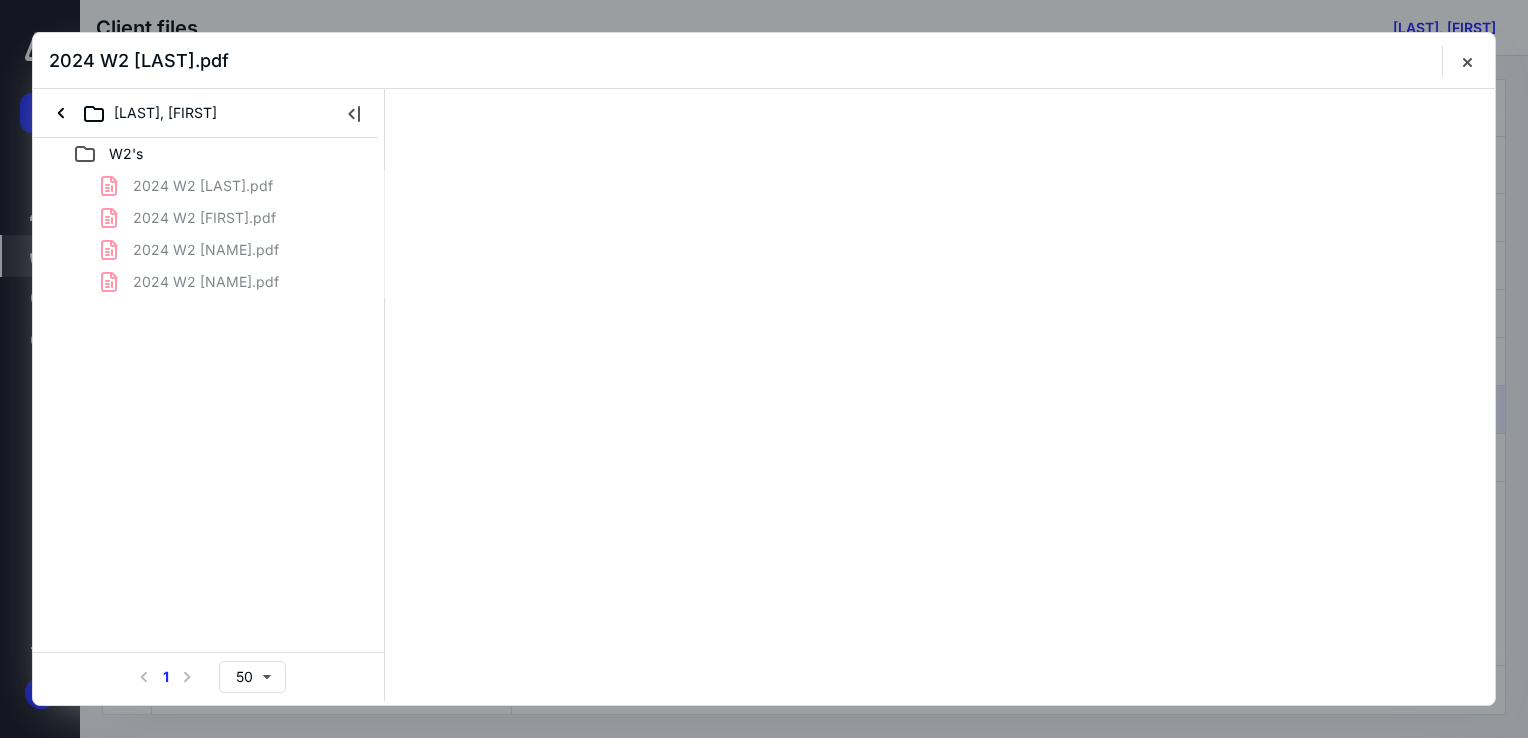 click on "2024 W2 [LAST].pdf 2024 W2 [FIRST].pdf 2024 W2 [NAME].pdf 2024 W2 [NAME].pdf" at bounding box center (209, 234) 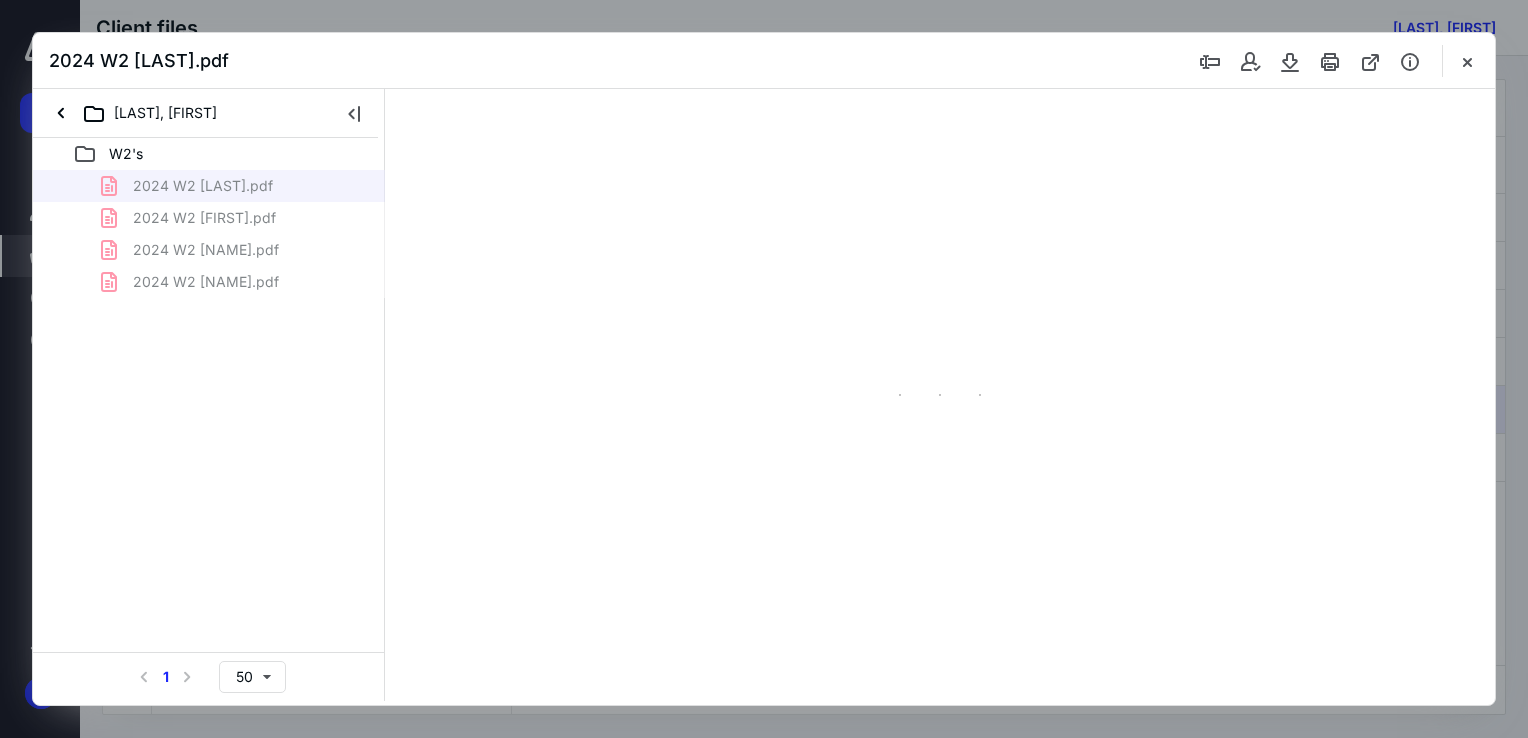 type on "73" 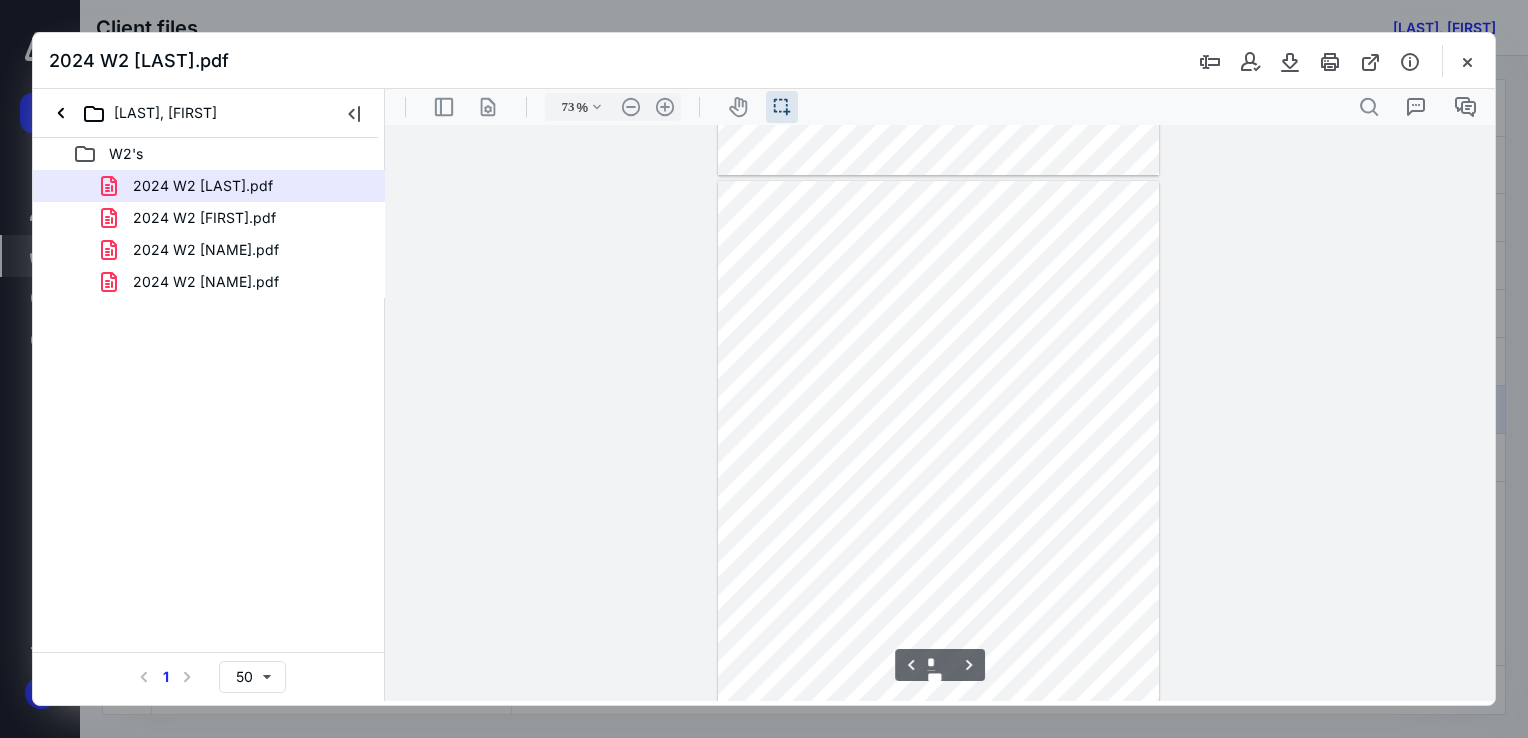 scroll, scrollTop: 539, scrollLeft: 0, axis: vertical 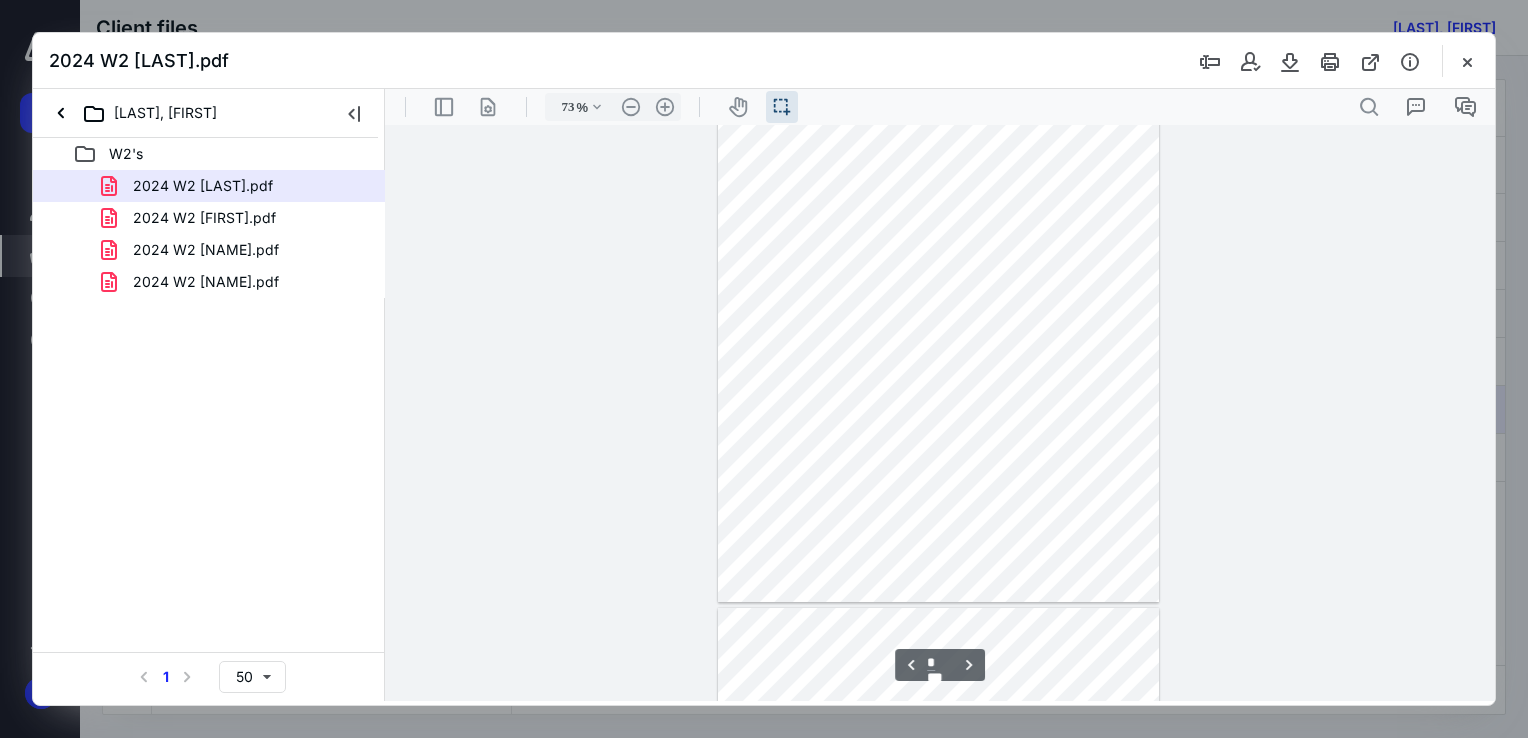 type on "*" 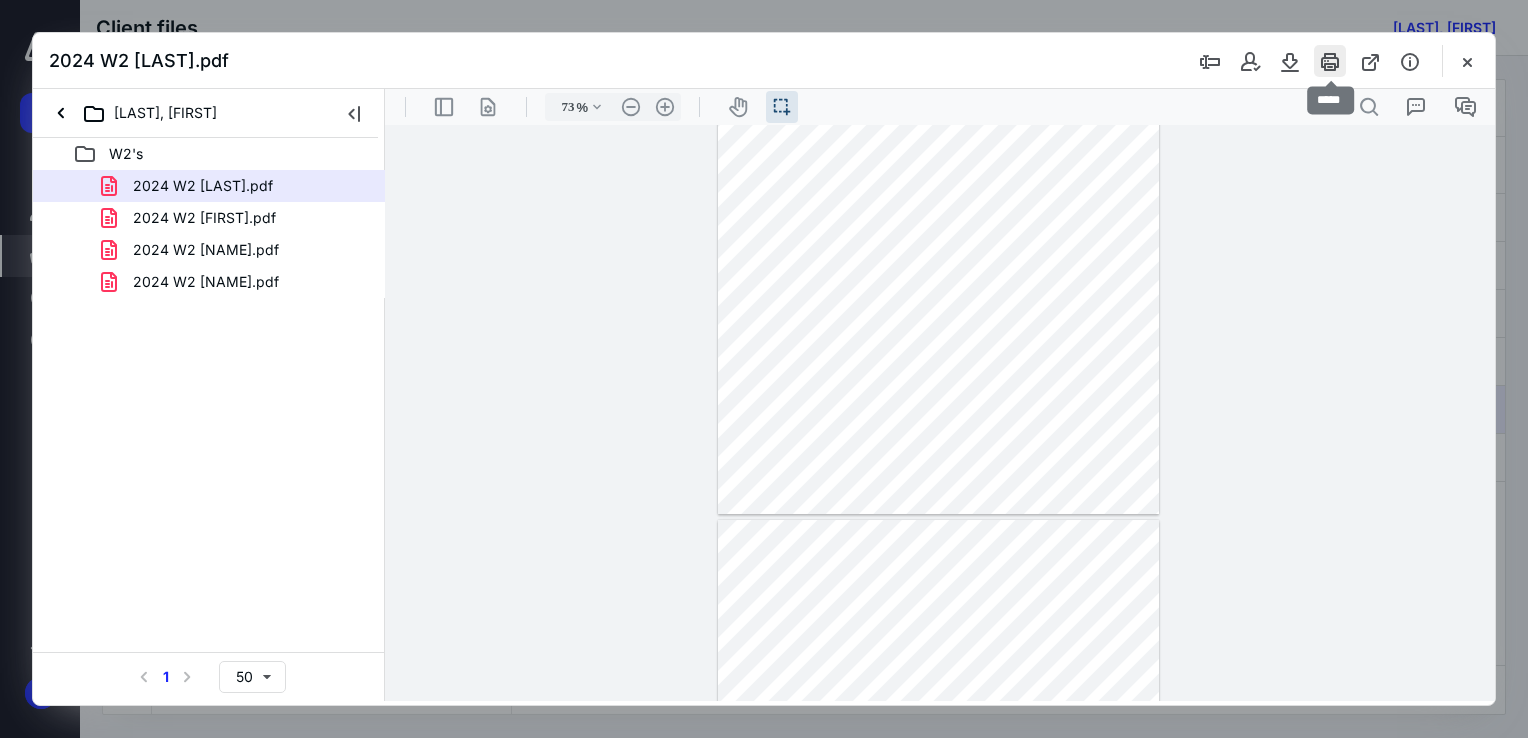 click at bounding box center (1330, 61) 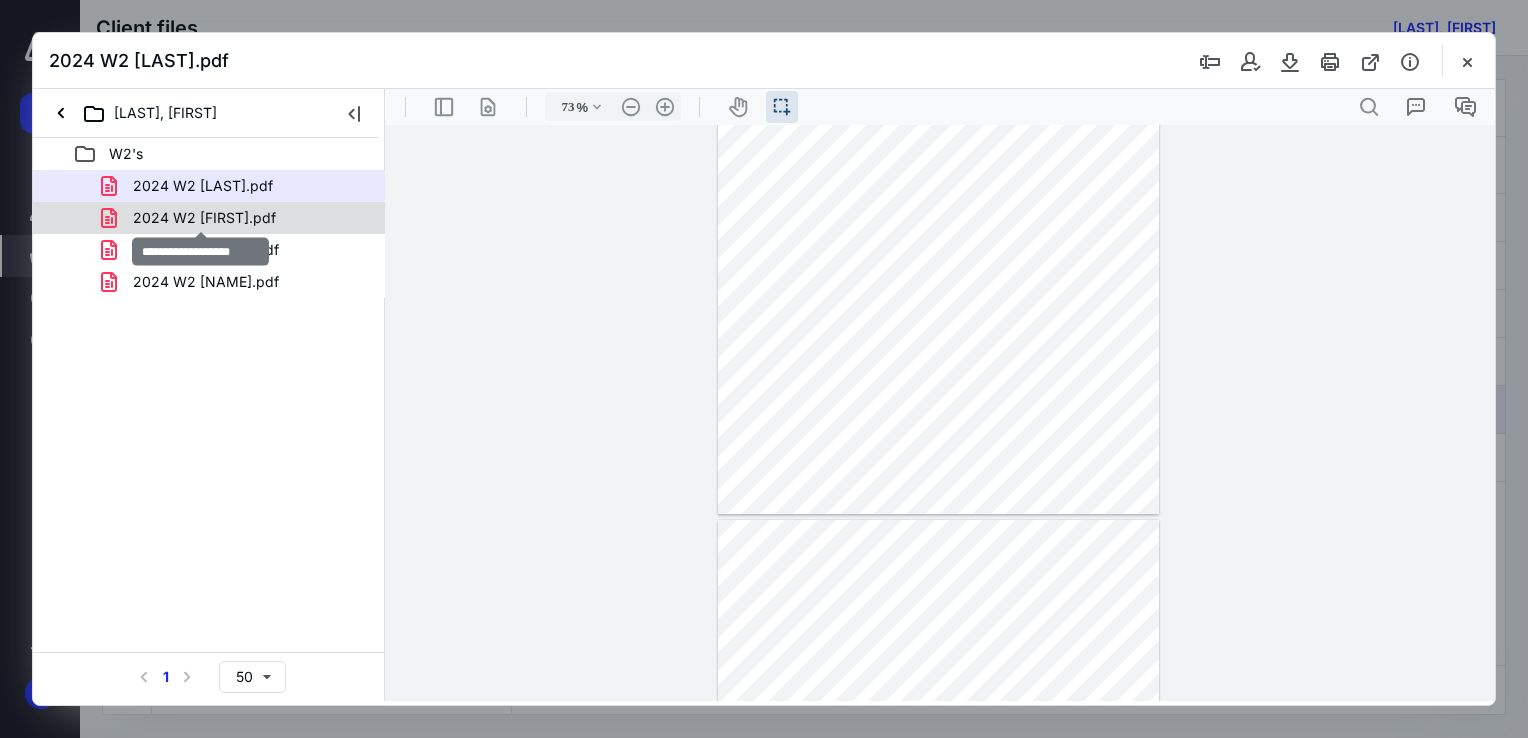 click on "2024 W2 [FIRST].pdf" at bounding box center [204, 218] 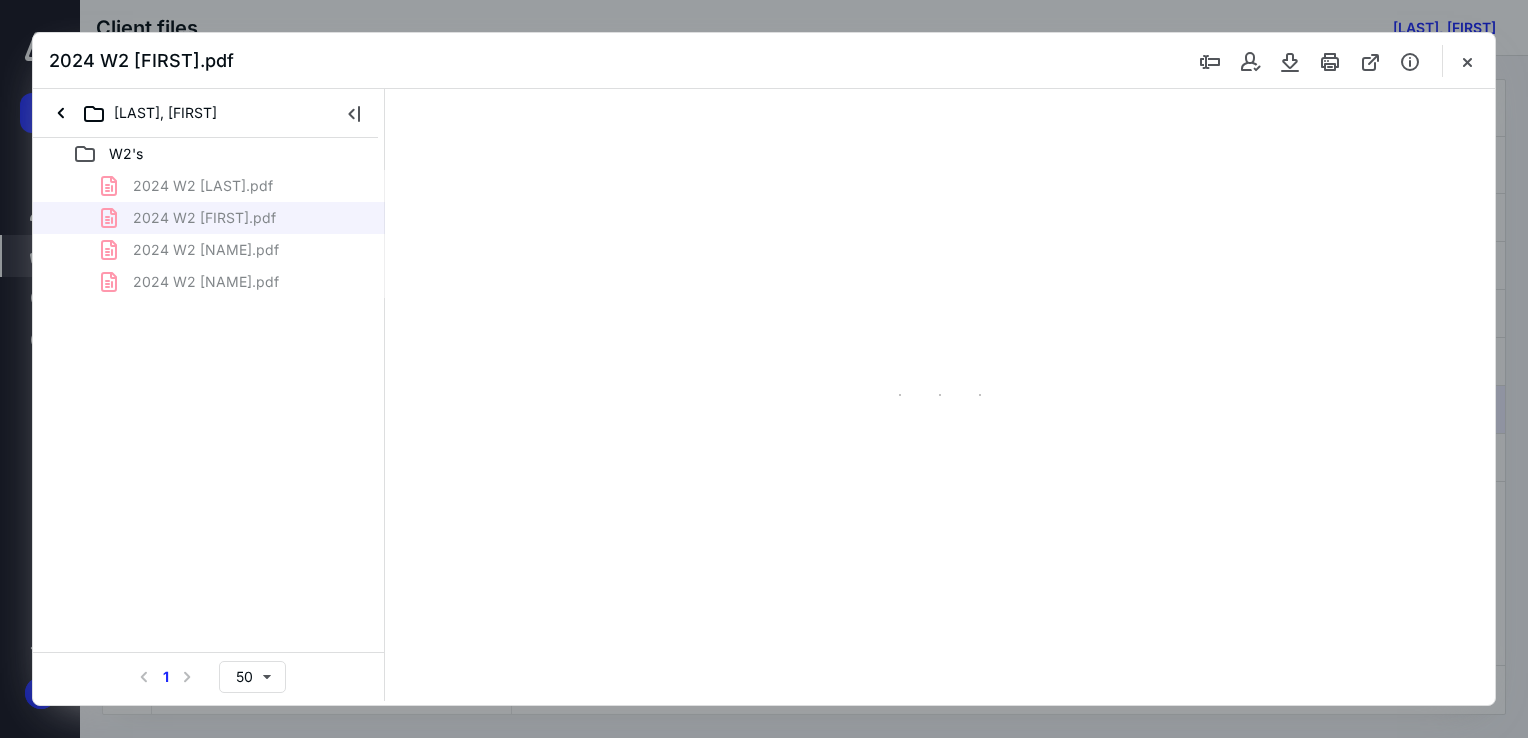 scroll, scrollTop: 39, scrollLeft: 0, axis: vertical 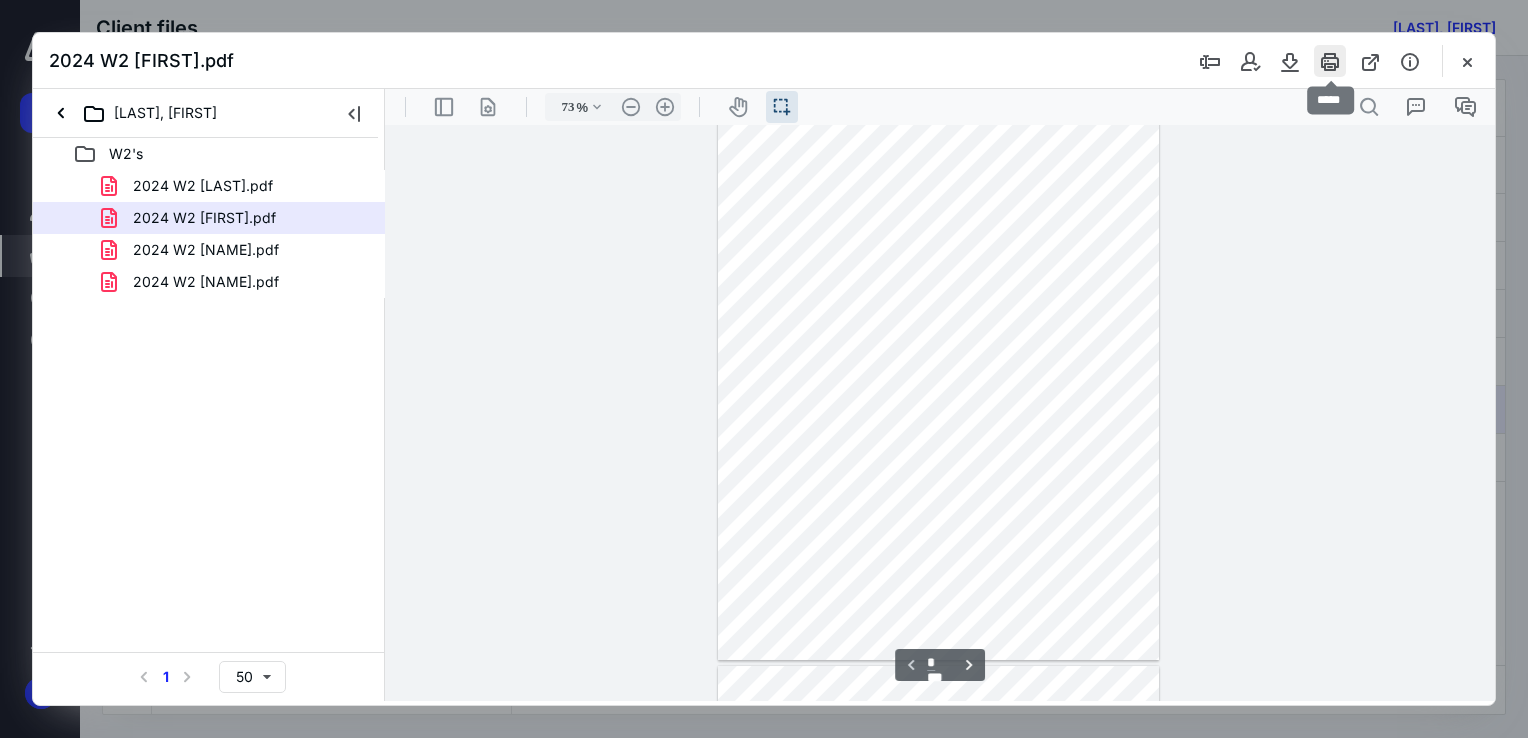 click at bounding box center [1330, 61] 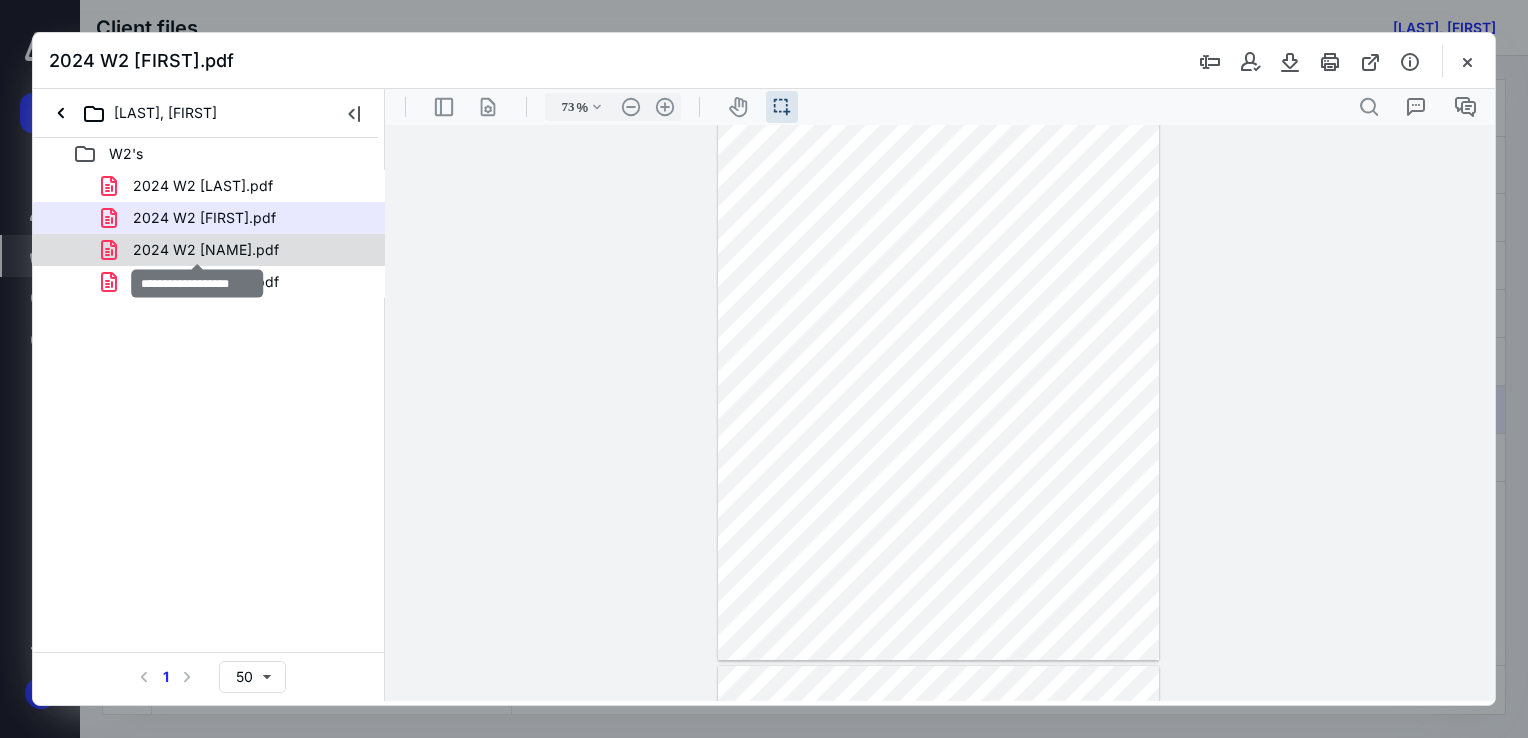 click on "2024 W2 [NAME].pdf" at bounding box center [206, 250] 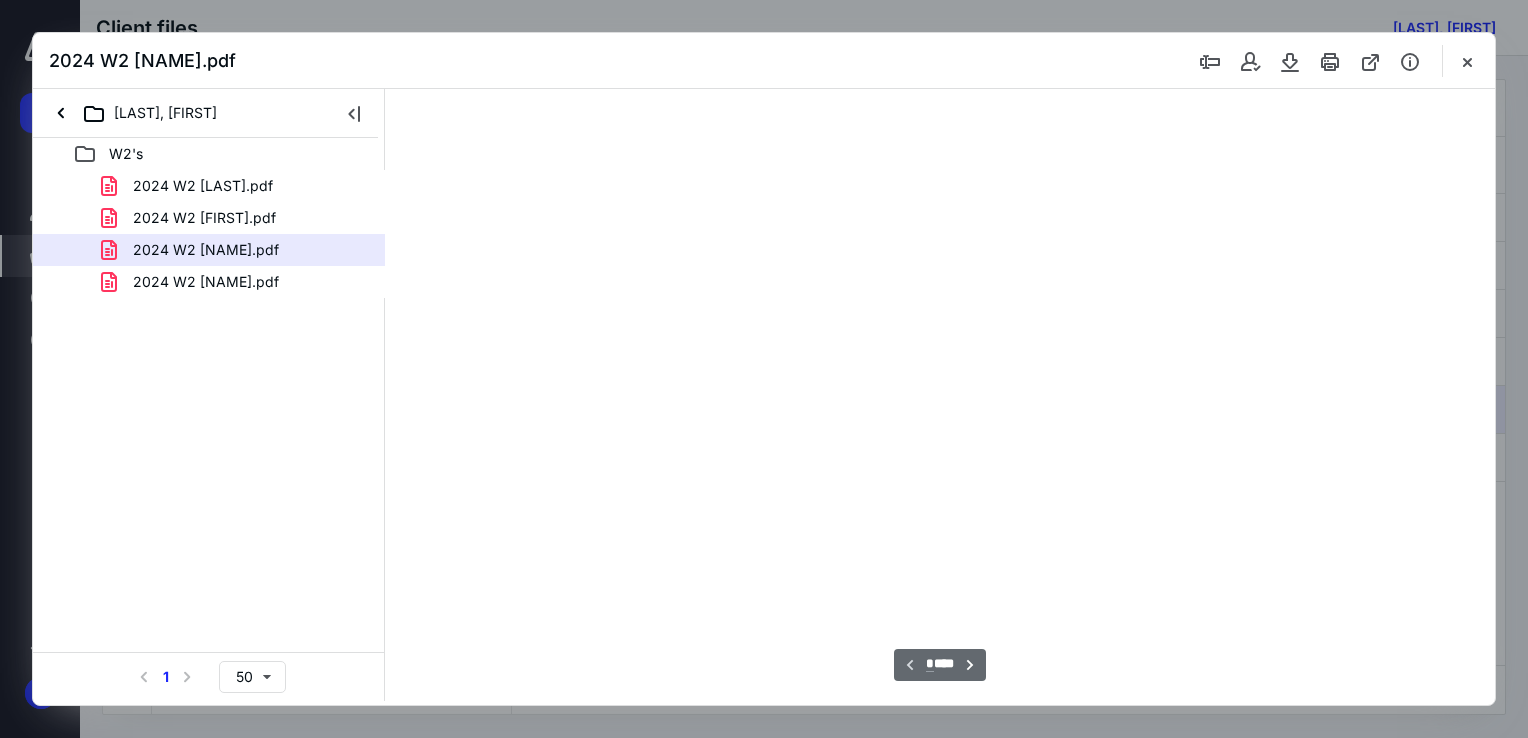 scroll, scrollTop: 39, scrollLeft: 0, axis: vertical 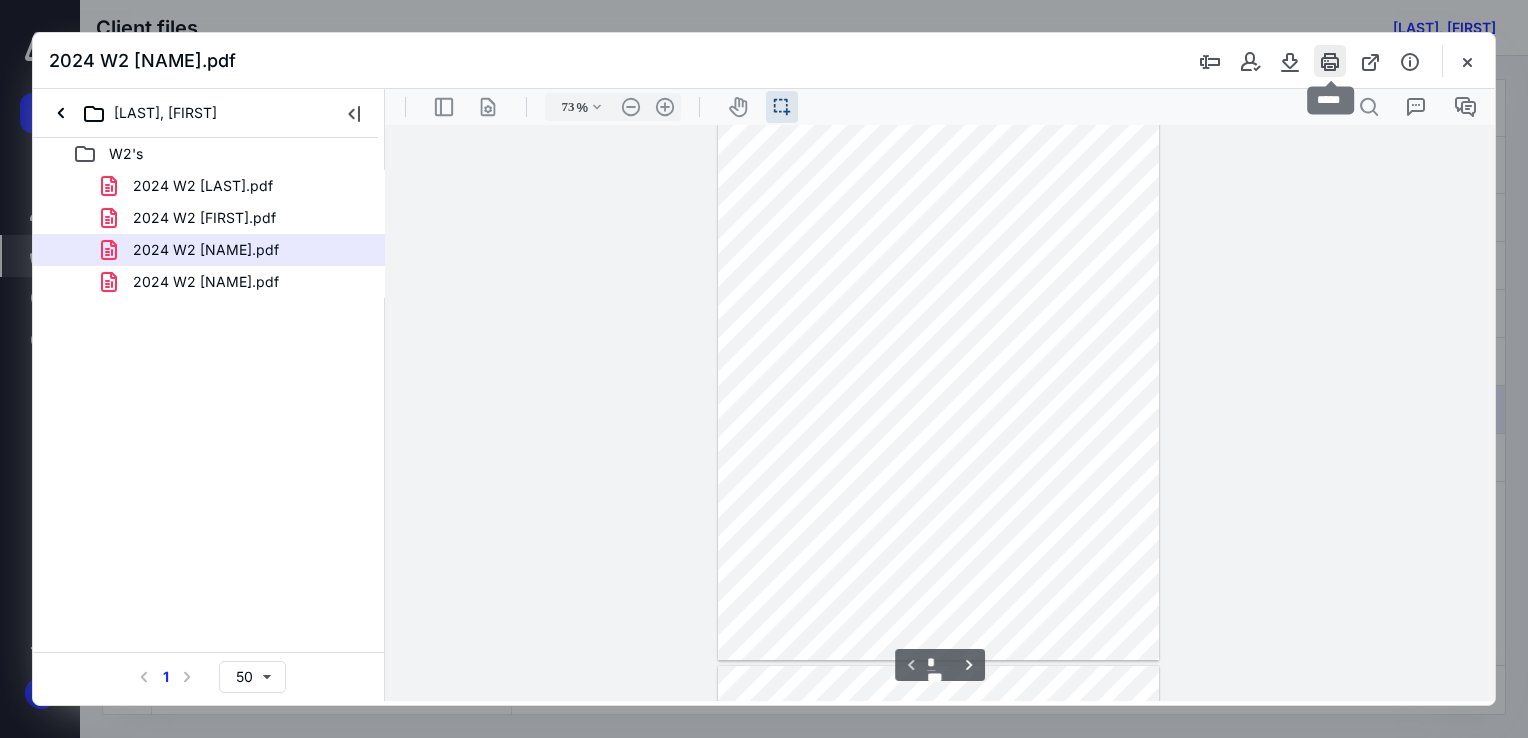 click at bounding box center (1330, 61) 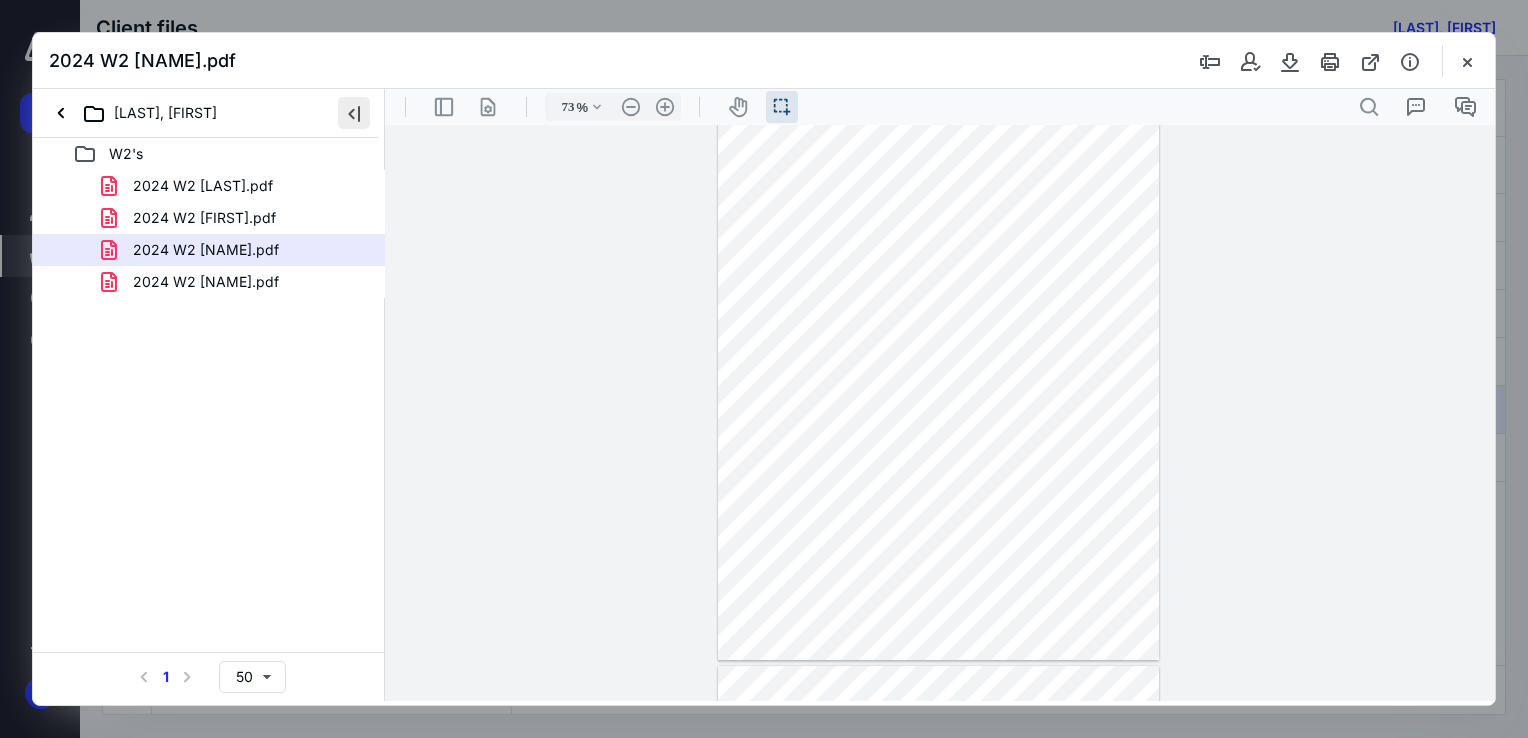 click at bounding box center (354, 113) 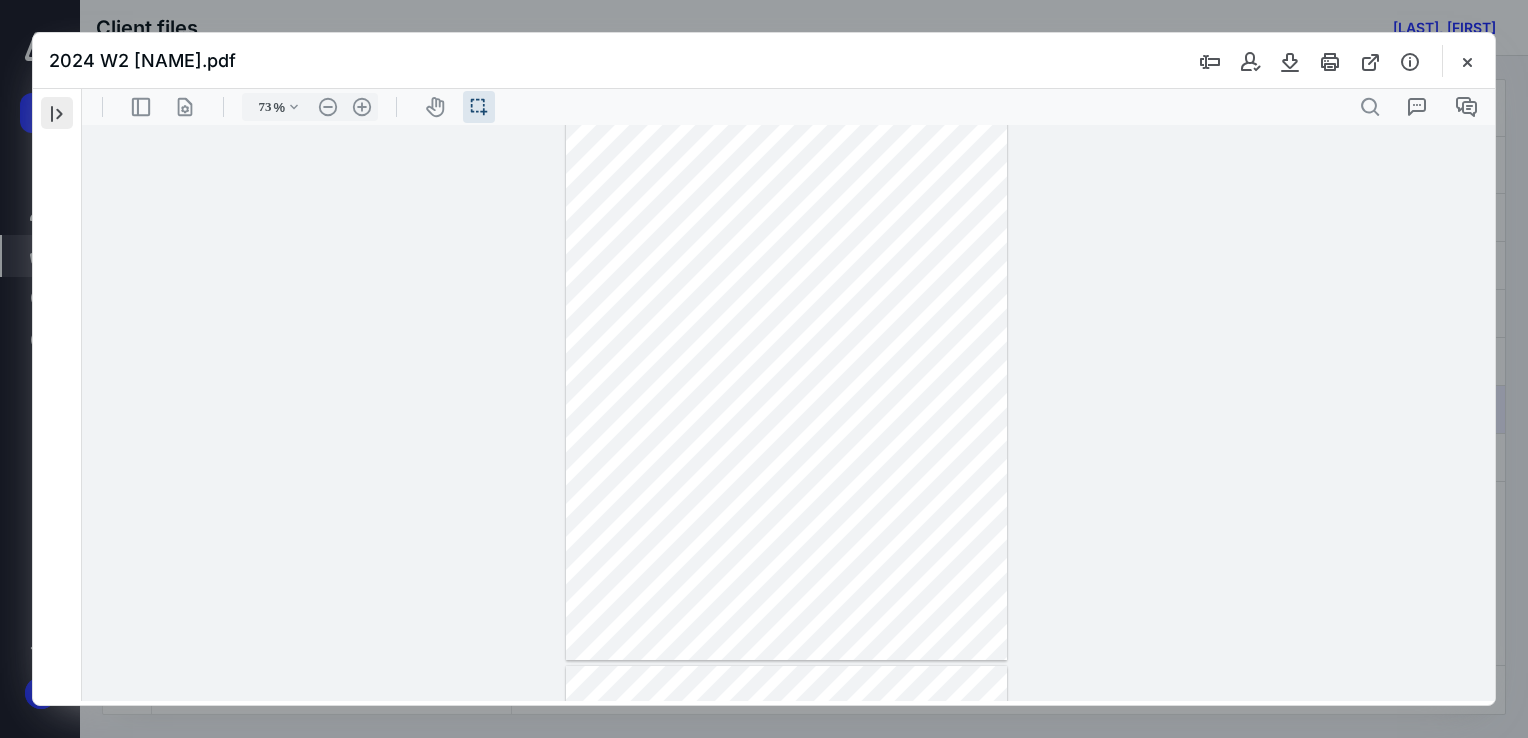 click at bounding box center (57, 113) 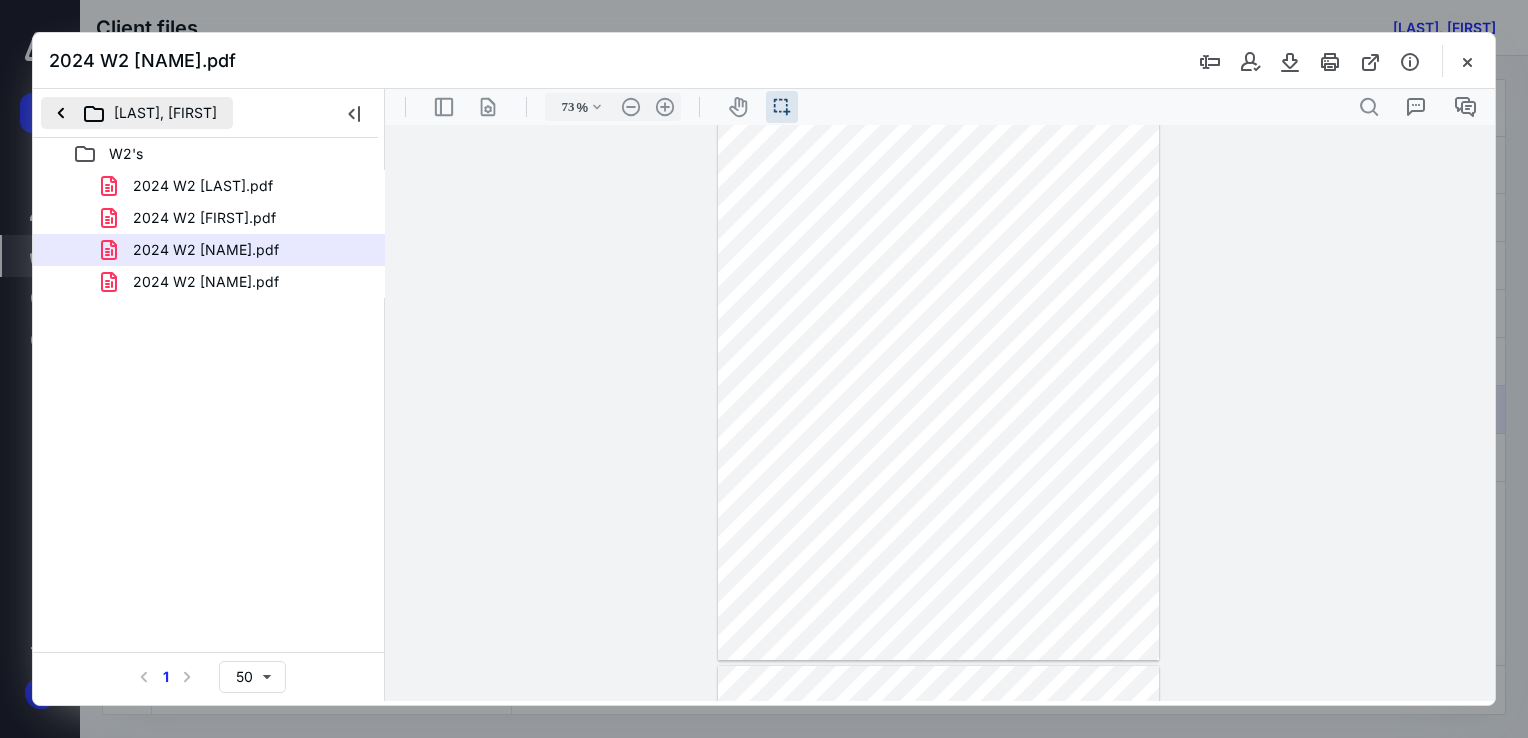 click on "[LAST], [FIRST]" at bounding box center (137, 113) 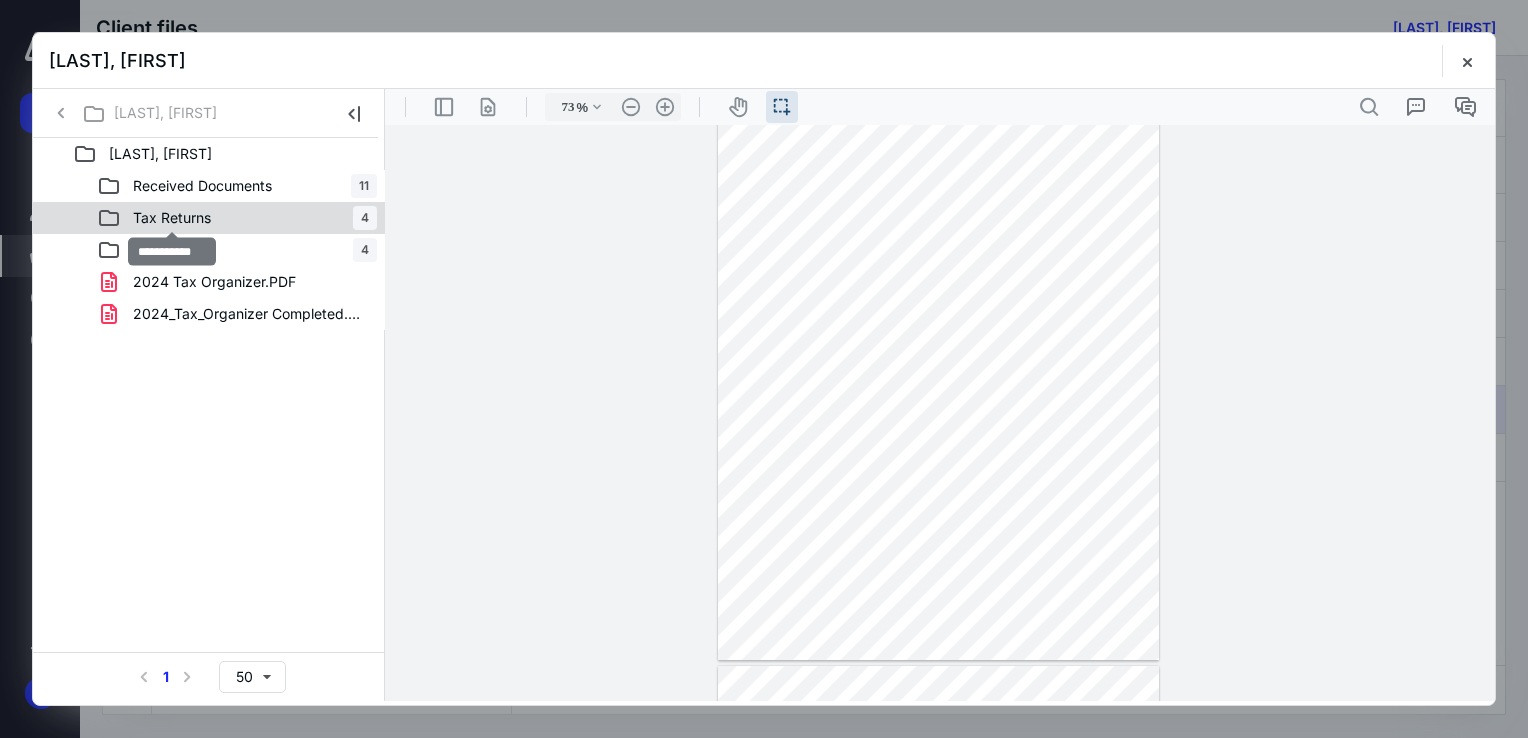 click on "Tax Returns" at bounding box center (172, 218) 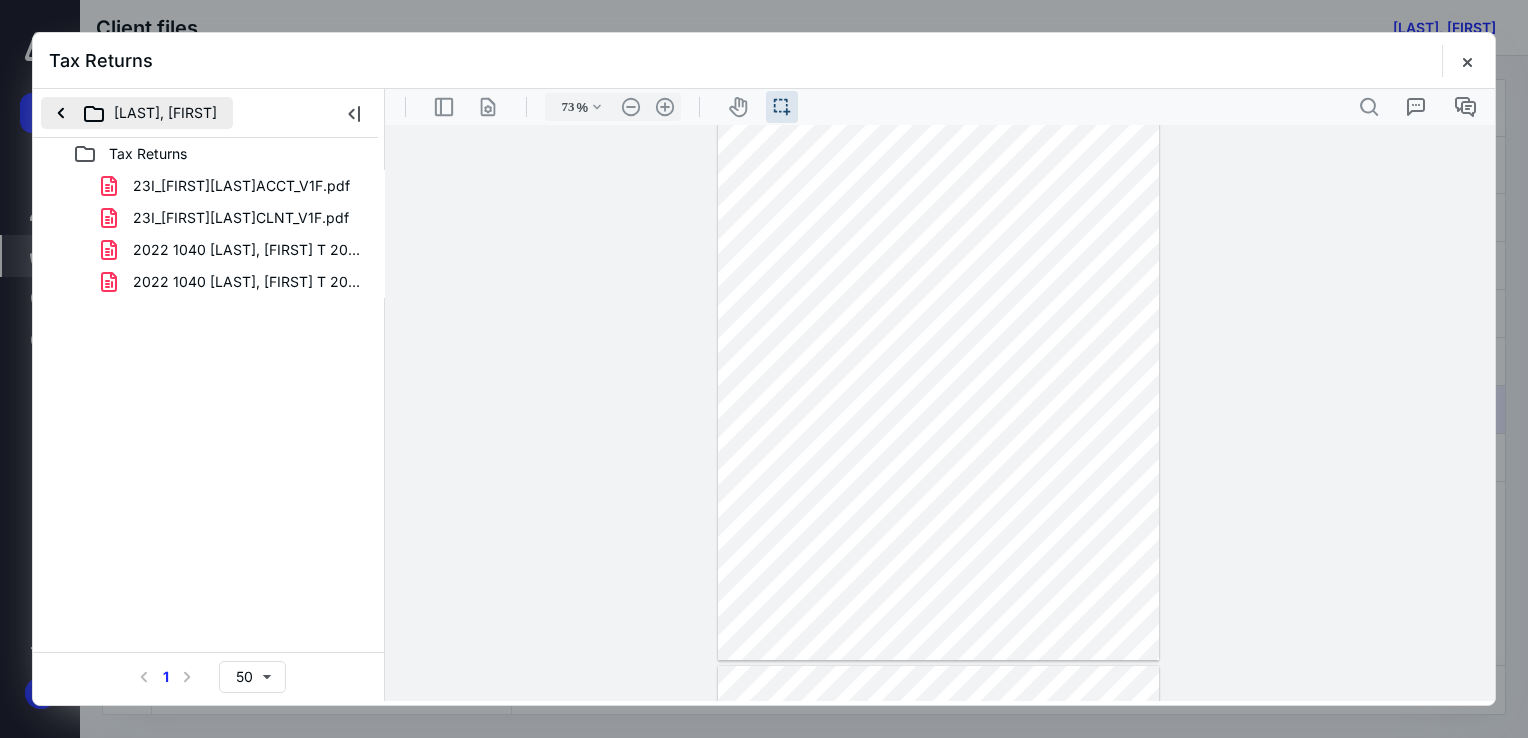 click on "[LAST], [FIRST]" at bounding box center (137, 113) 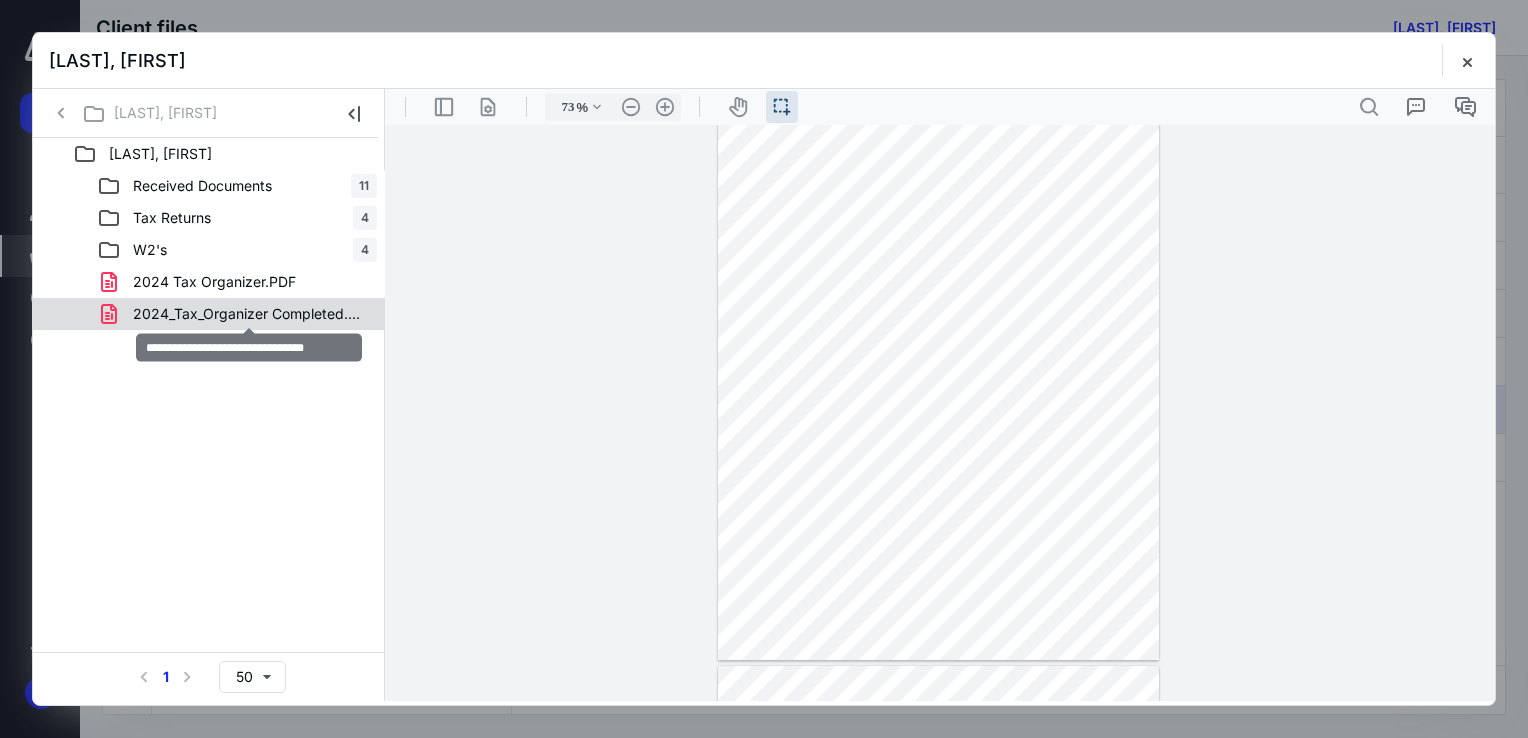 click on "2024_Tax_Organizer Completed.pdf" at bounding box center (249, 314) 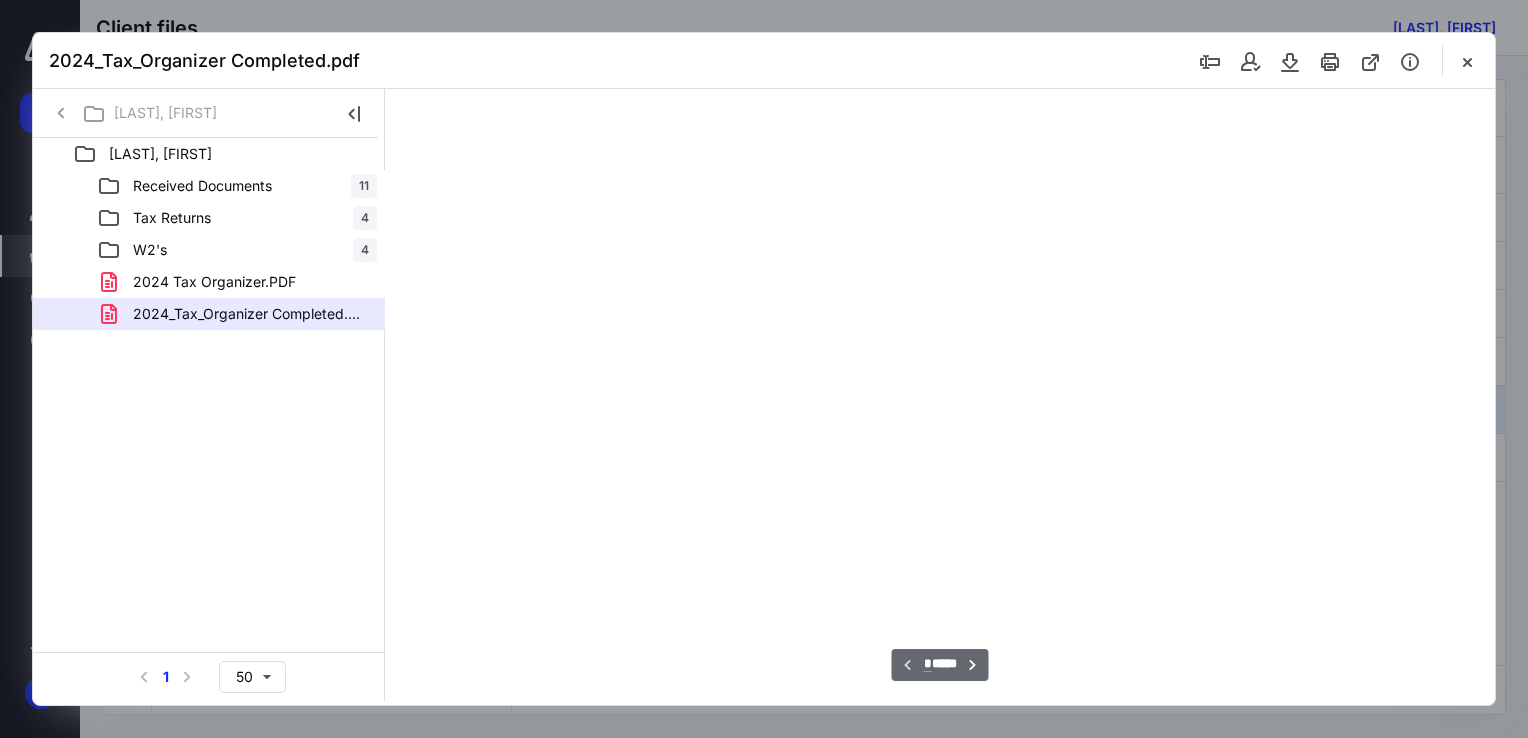 scroll, scrollTop: 39, scrollLeft: 0, axis: vertical 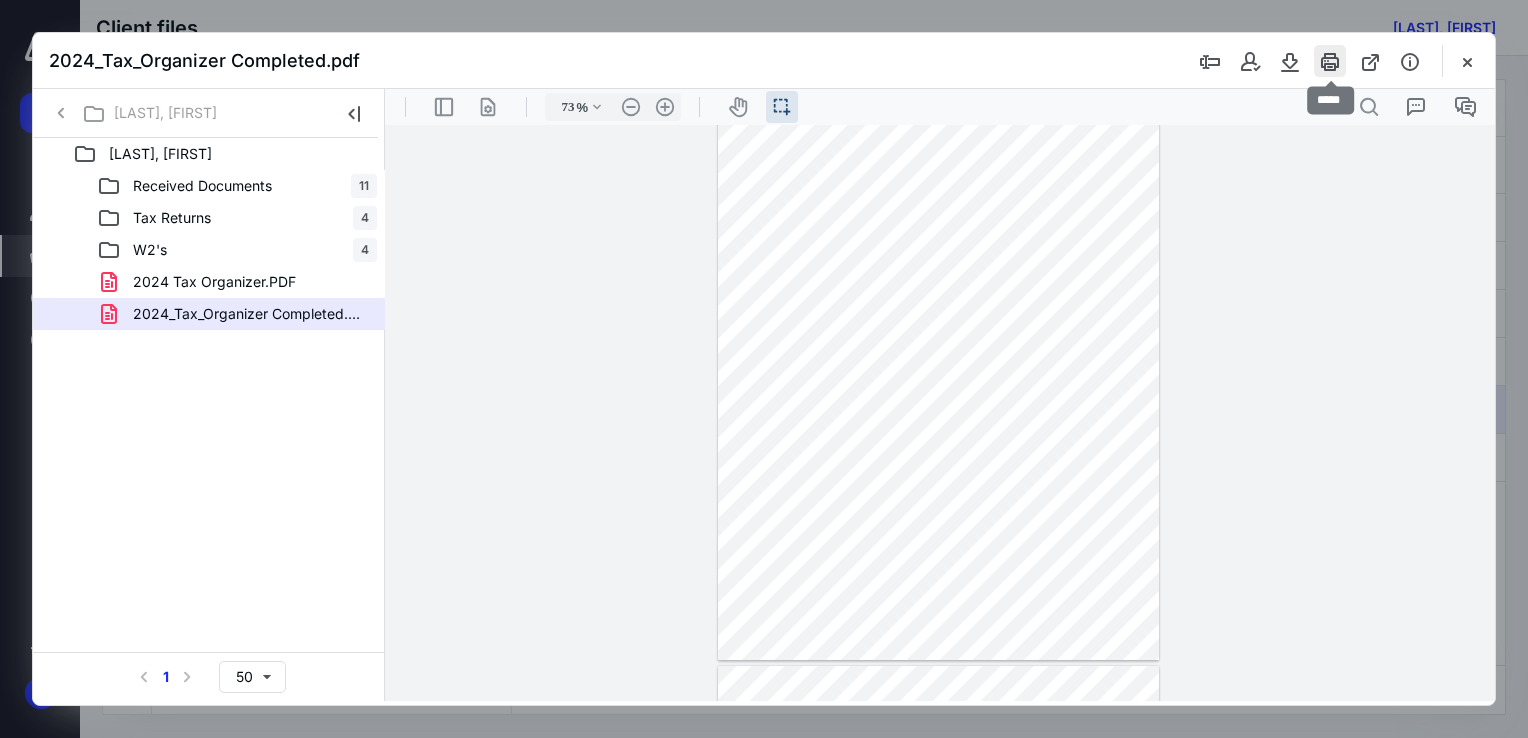 click at bounding box center (1330, 61) 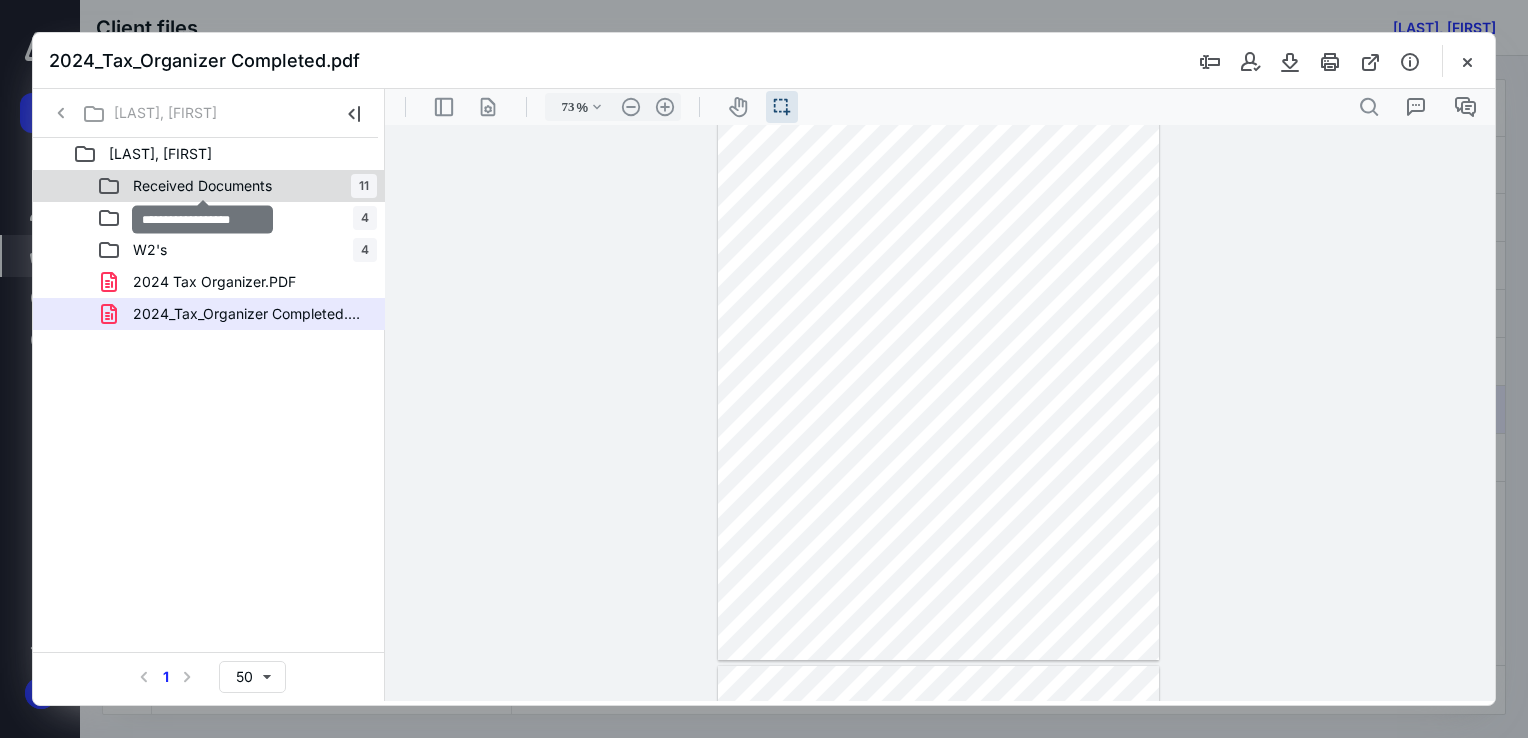 click on "Received Documents" at bounding box center (202, 186) 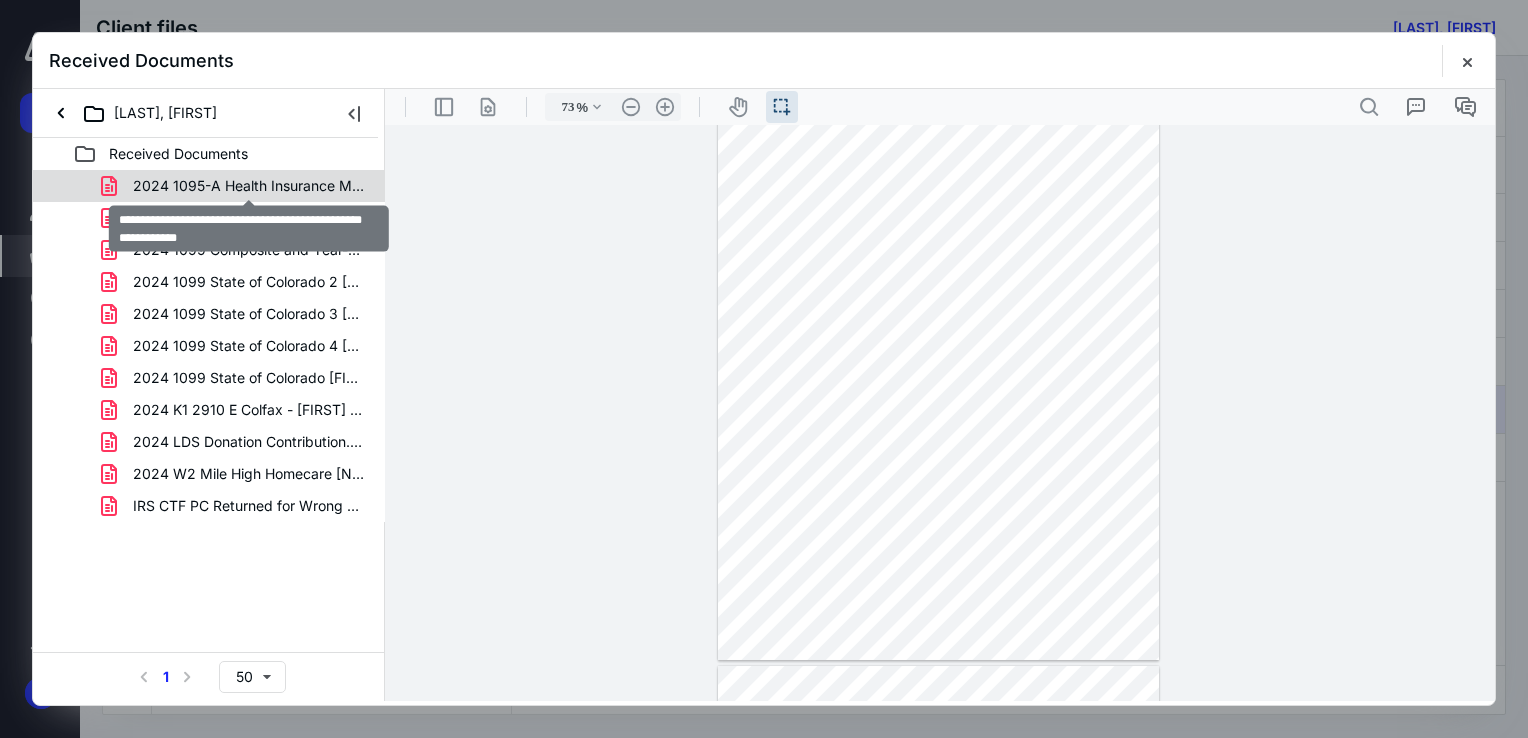 click on "2024 1095-A Health Insurance Marketplace Statement [NAME].pdf" at bounding box center [249, 186] 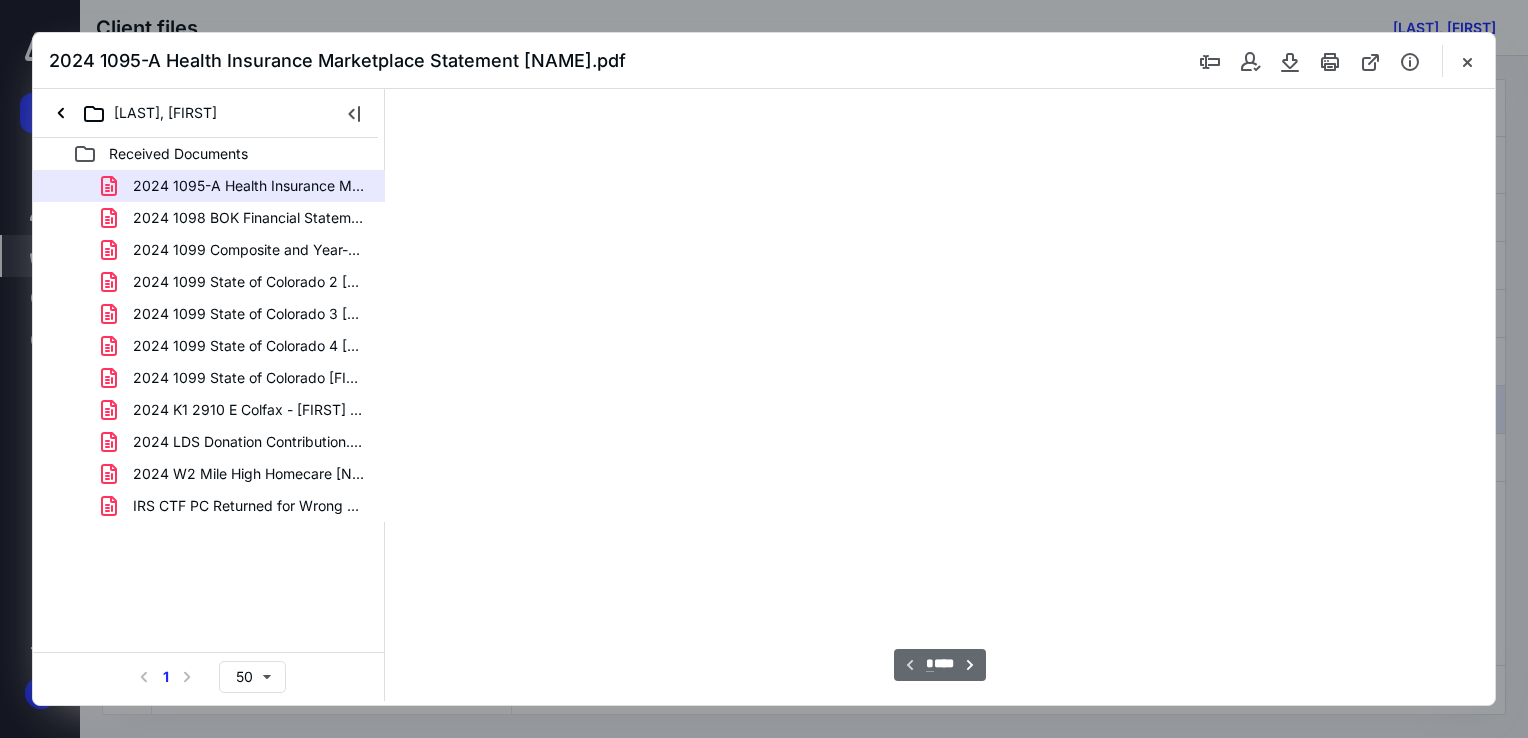 scroll, scrollTop: 0, scrollLeft: 0, axis: both 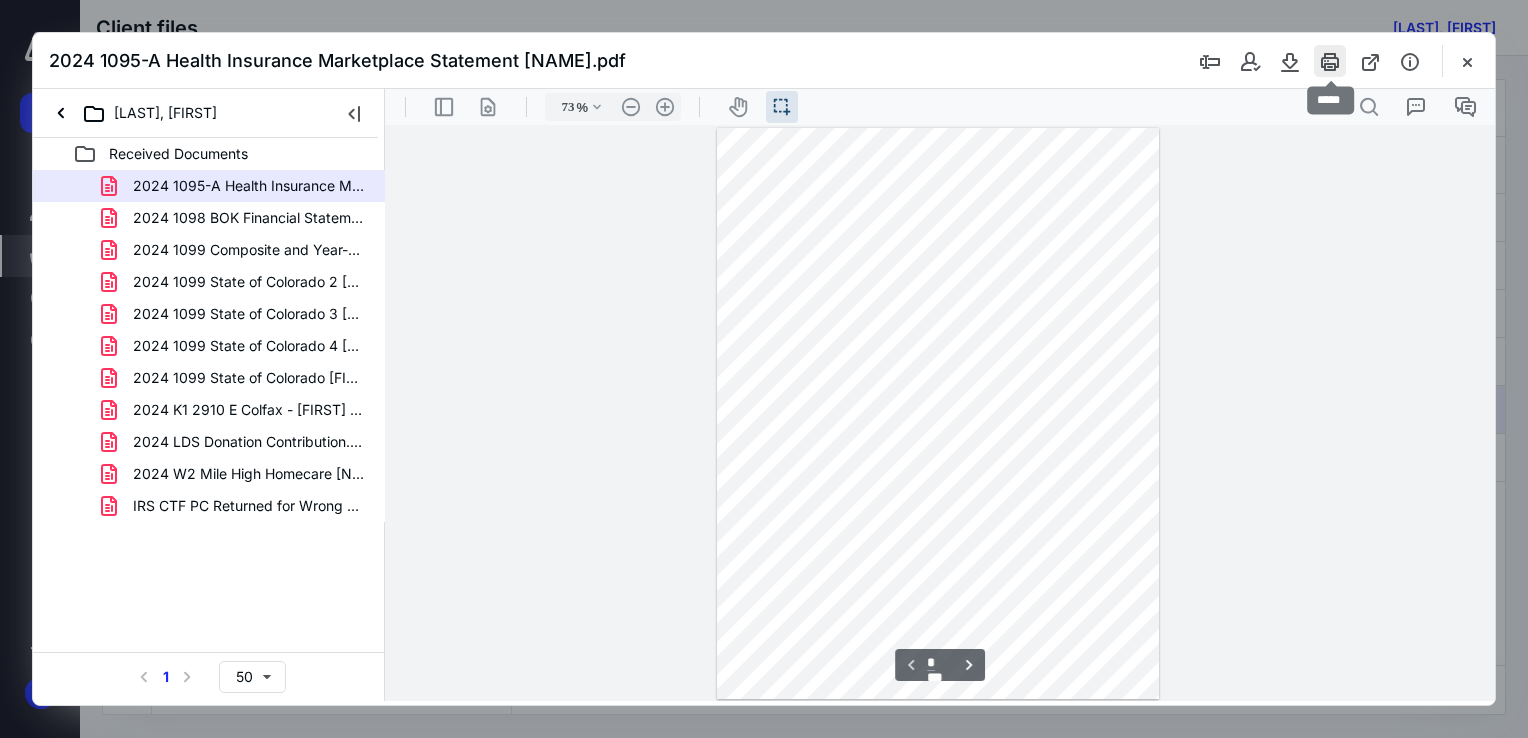 click at bounding box center (1330, 61) 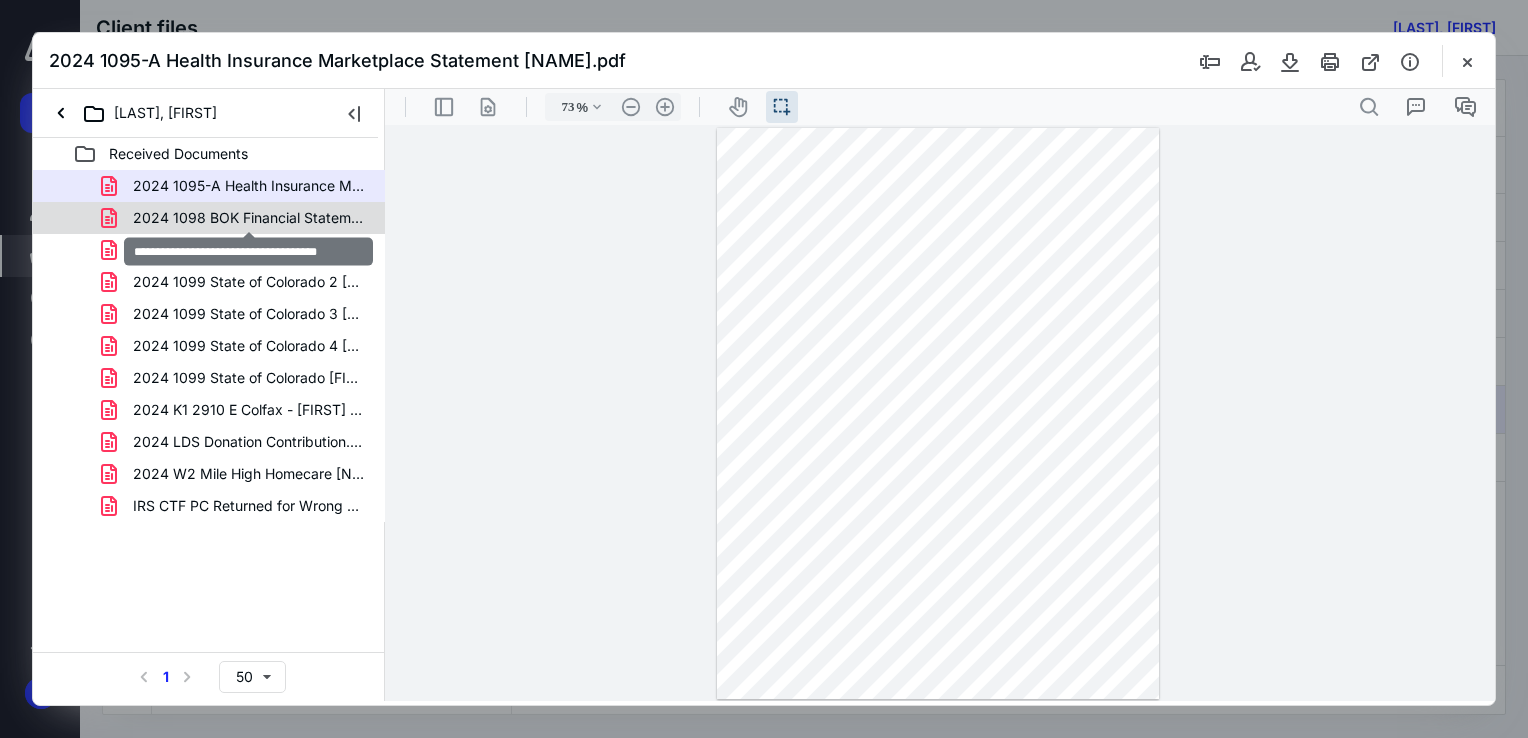 click on "2024 1098 BOK Financial Statement.pdf" at bounding box center [249, 218] 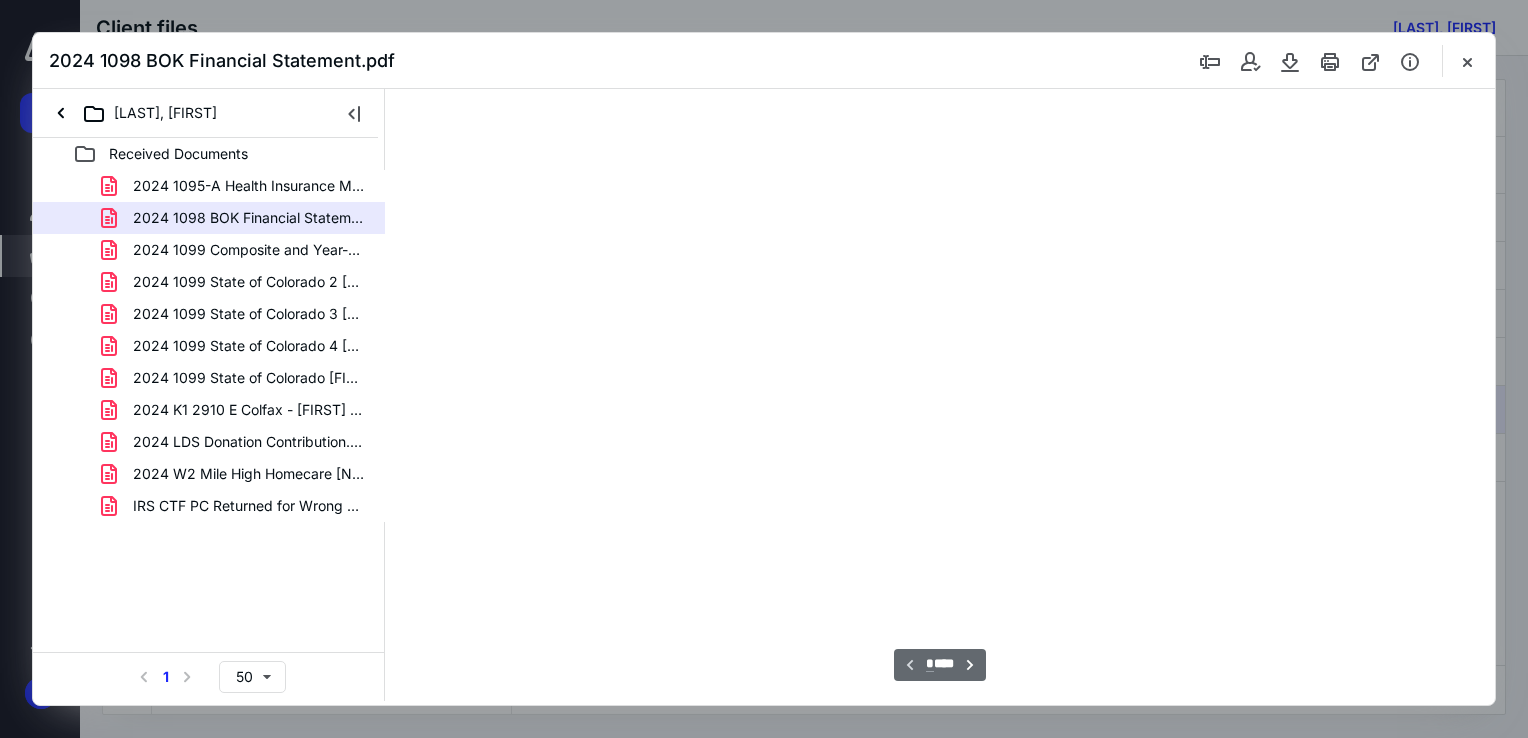 scroll, scrollTop: 38, scrollLeft: 0, axis: vertical 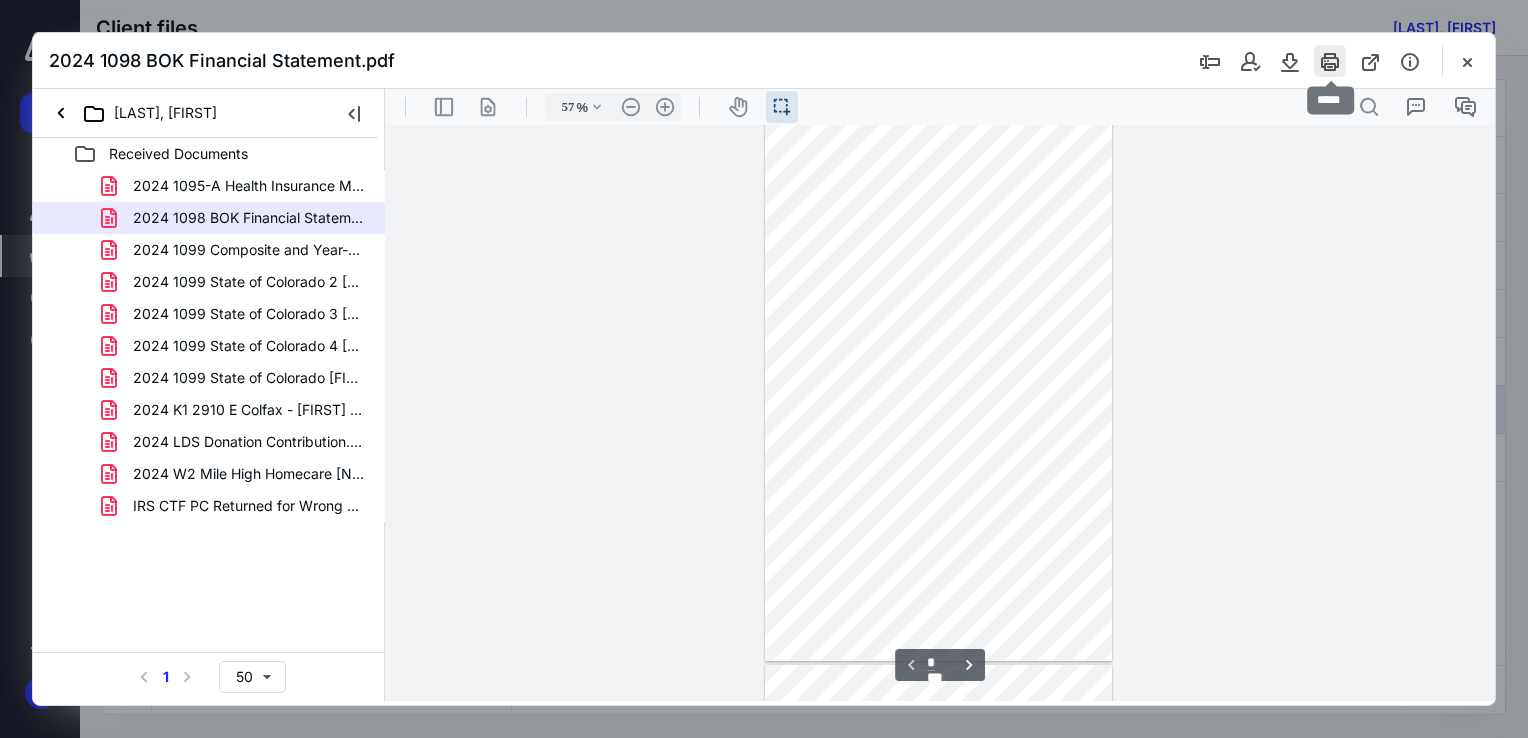 click at bounding box center [1330, 61] 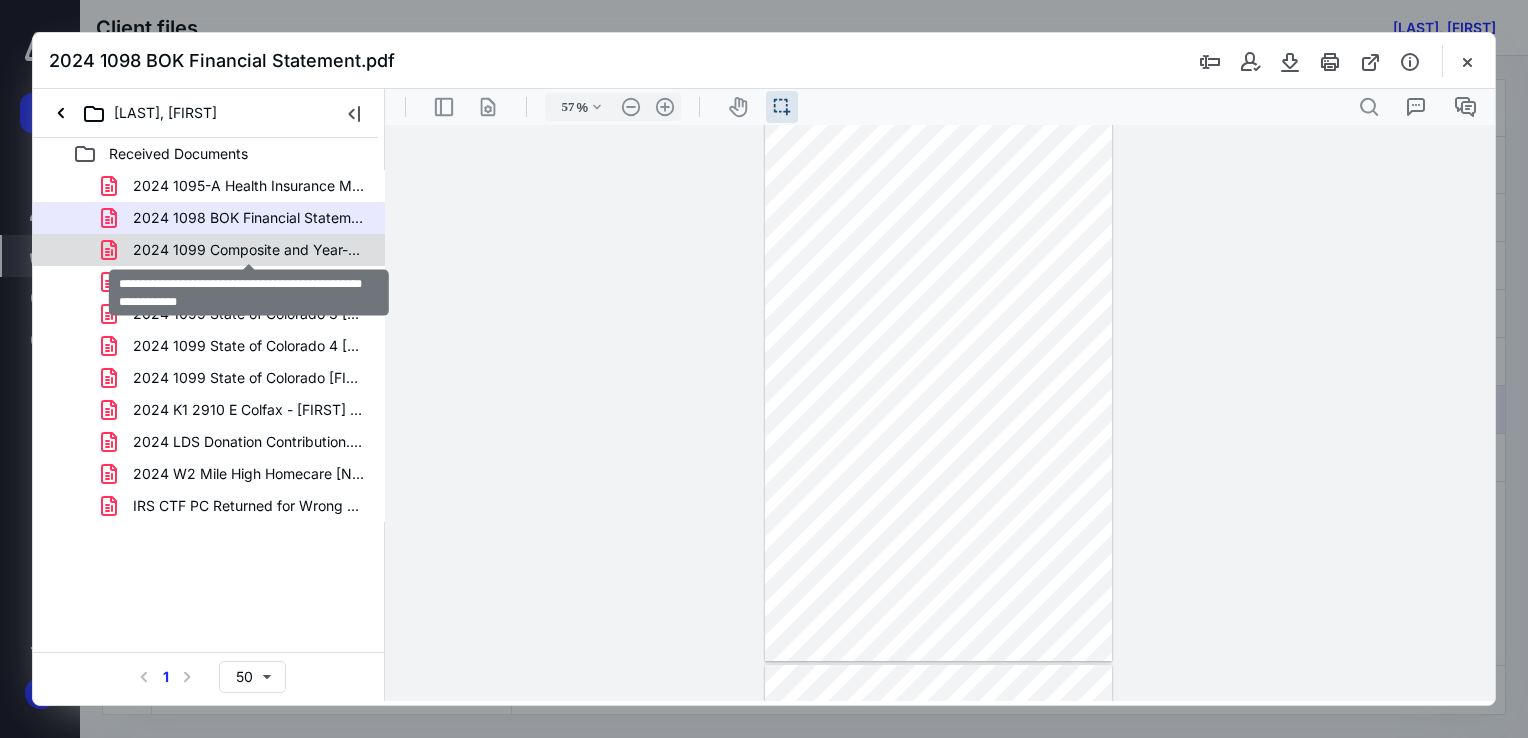 click on "2024 1099 Composite and Year-End Summary - 2024_2025-02-07.pdf" at bounding box center [249, 250] 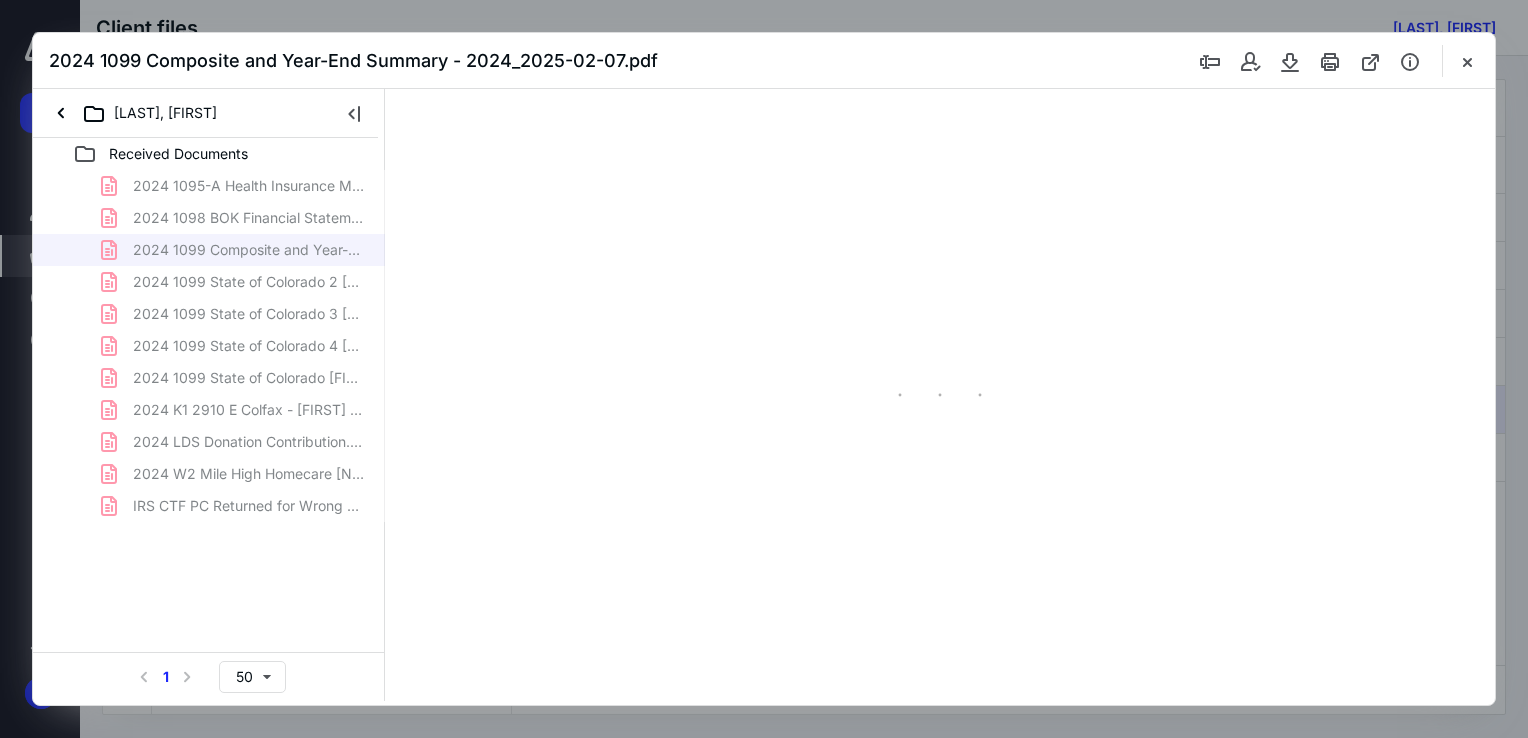 scroll, scrollTop: 40, scrollLeft: 0, axis: vertical 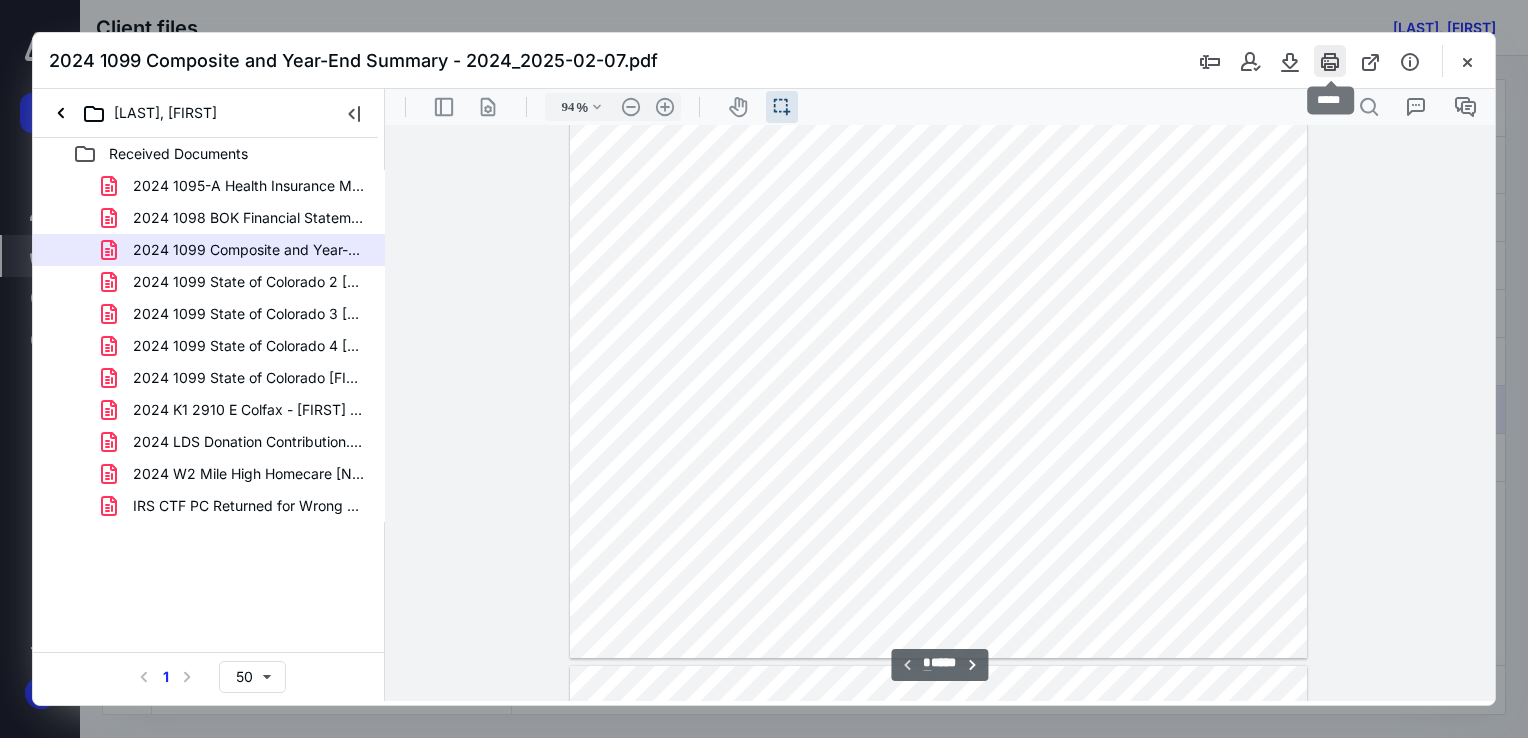 click at bounding box center (1330, 61) 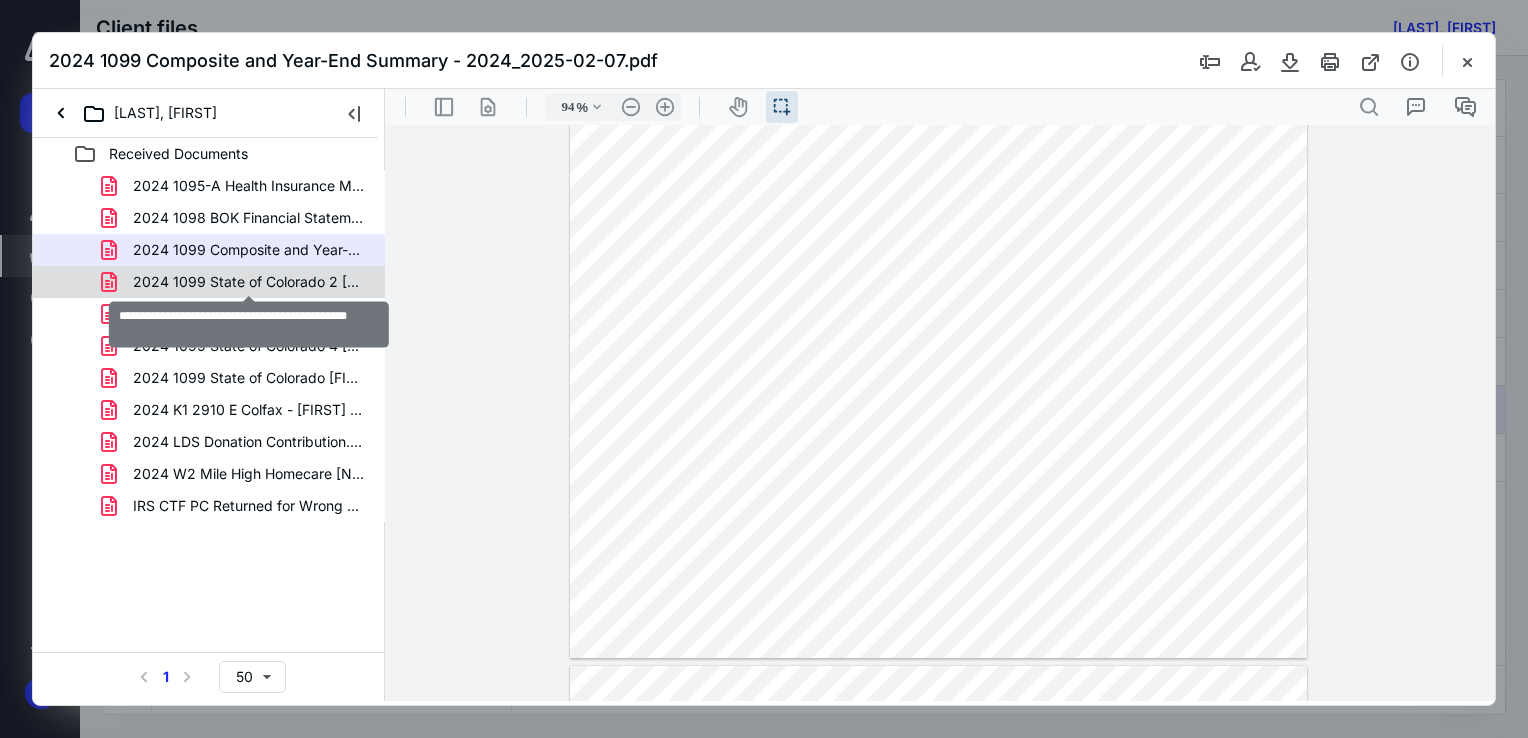 click on "2024 1099 State of Colorado 2 [FIRST] [LAST].pdf" at bounding box center [249, 282] 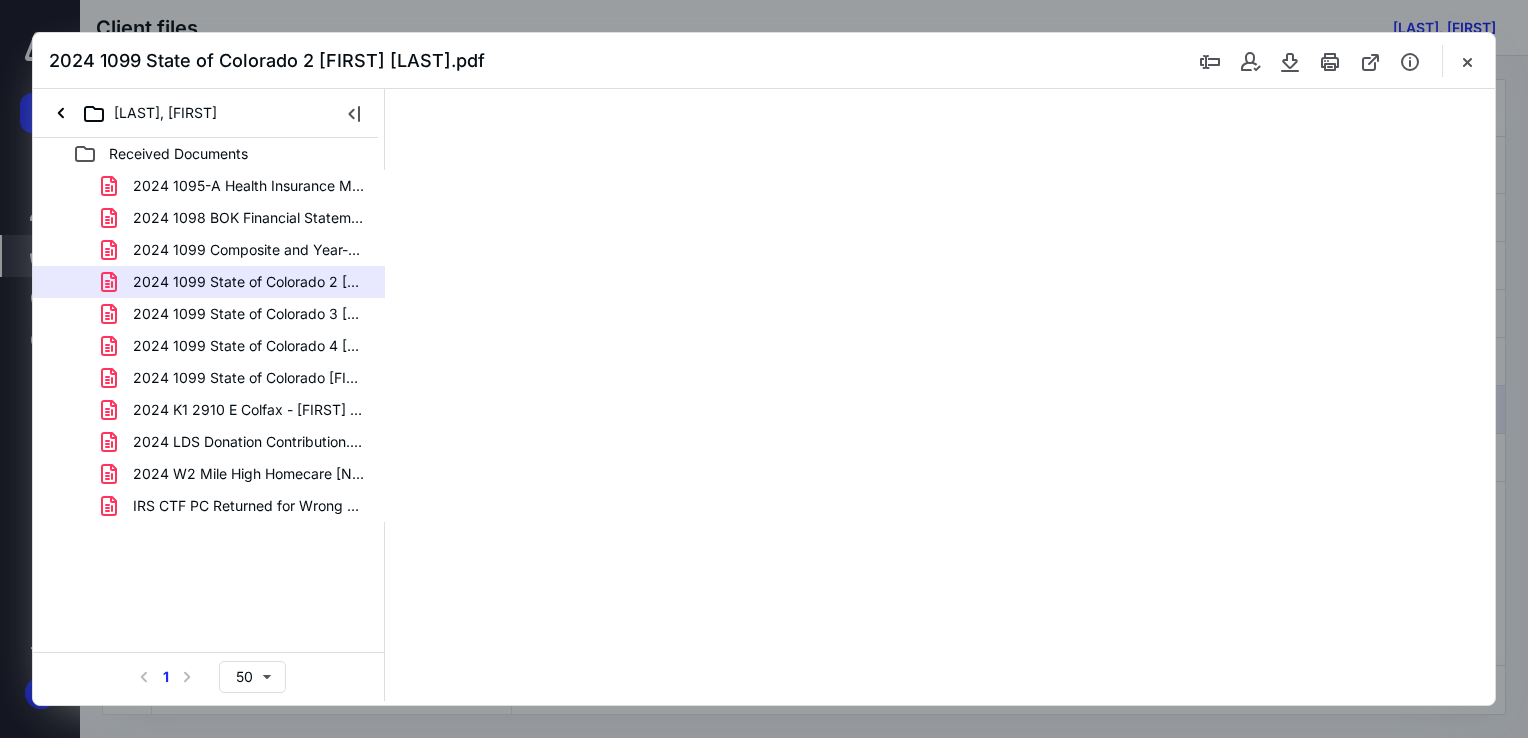 scroll, scrollTop: 0, scrollLeft: 0, axis: both 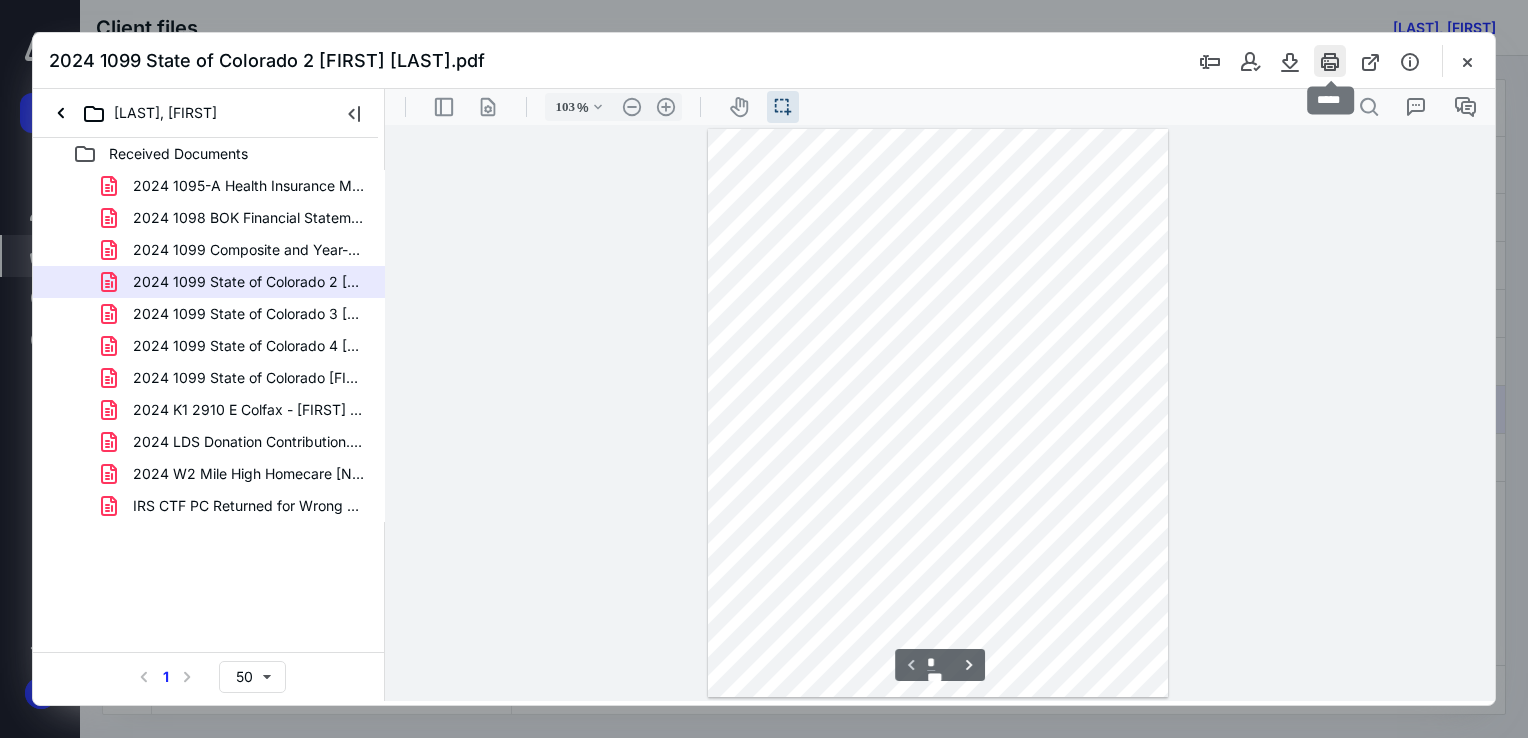click at bounding box center [1330, 61] 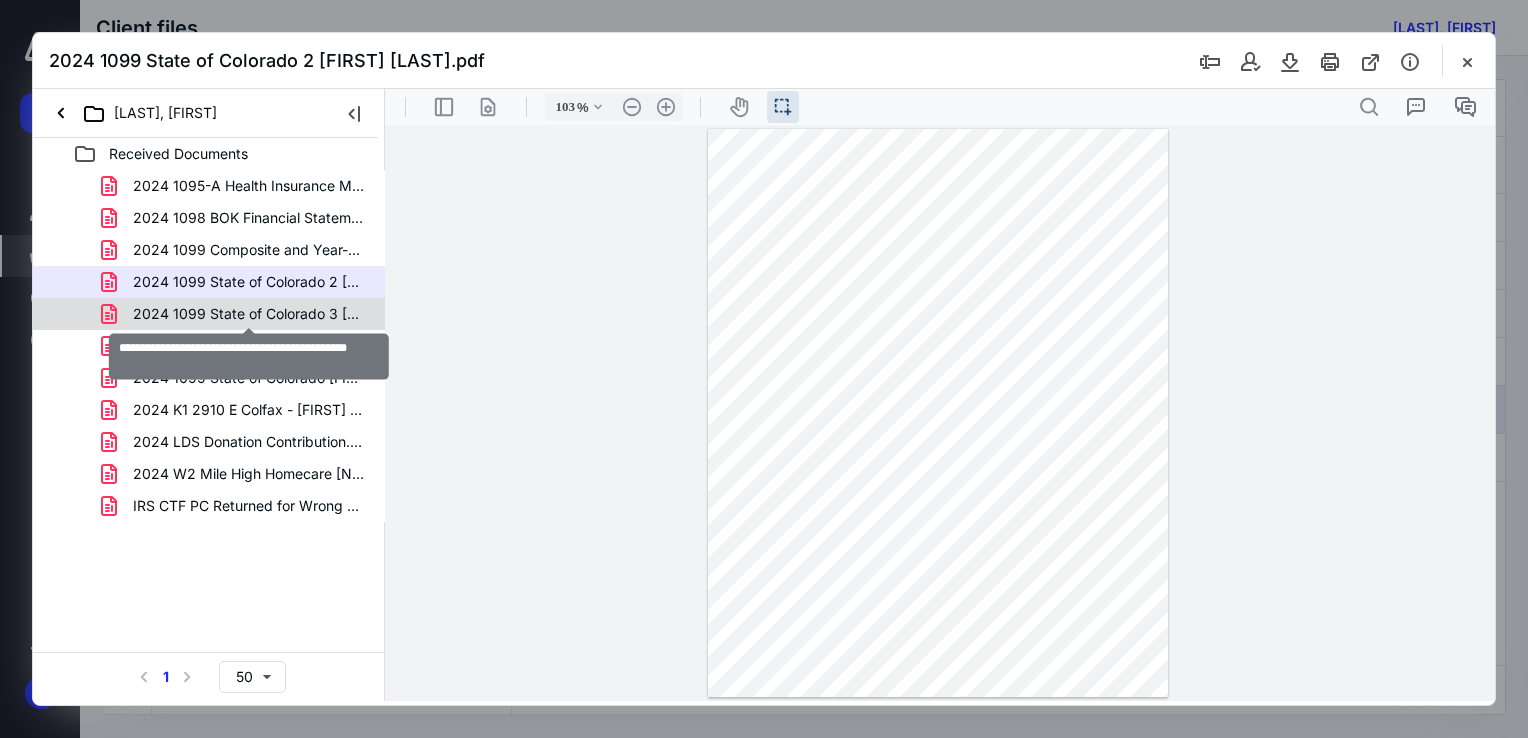 click on "2024 1099 State of Colorado 3 [FIRST] [LAST].pdf" at bounding box center (249, 314) 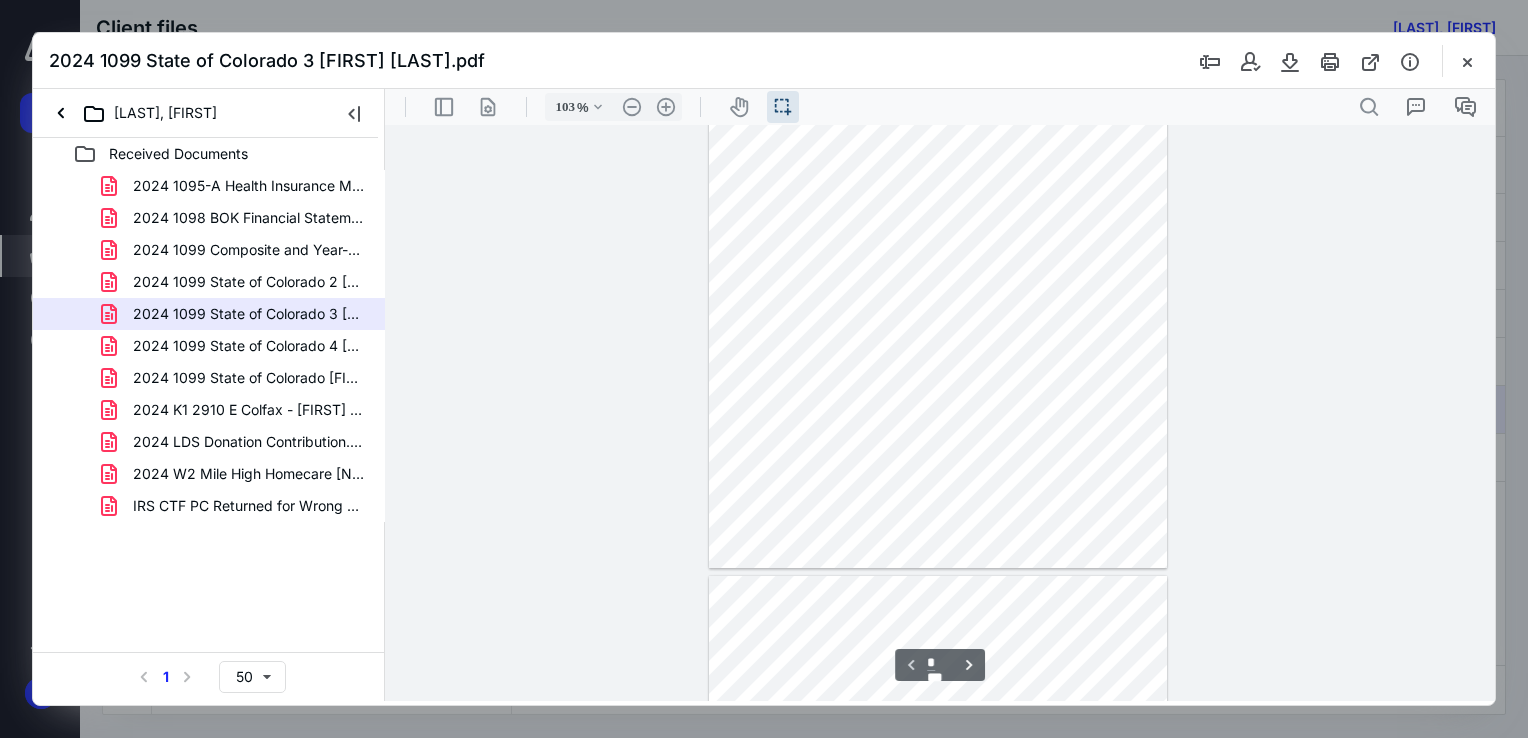 scroll, scrollTop: 240, scrollLeft: 0, axis: vertical 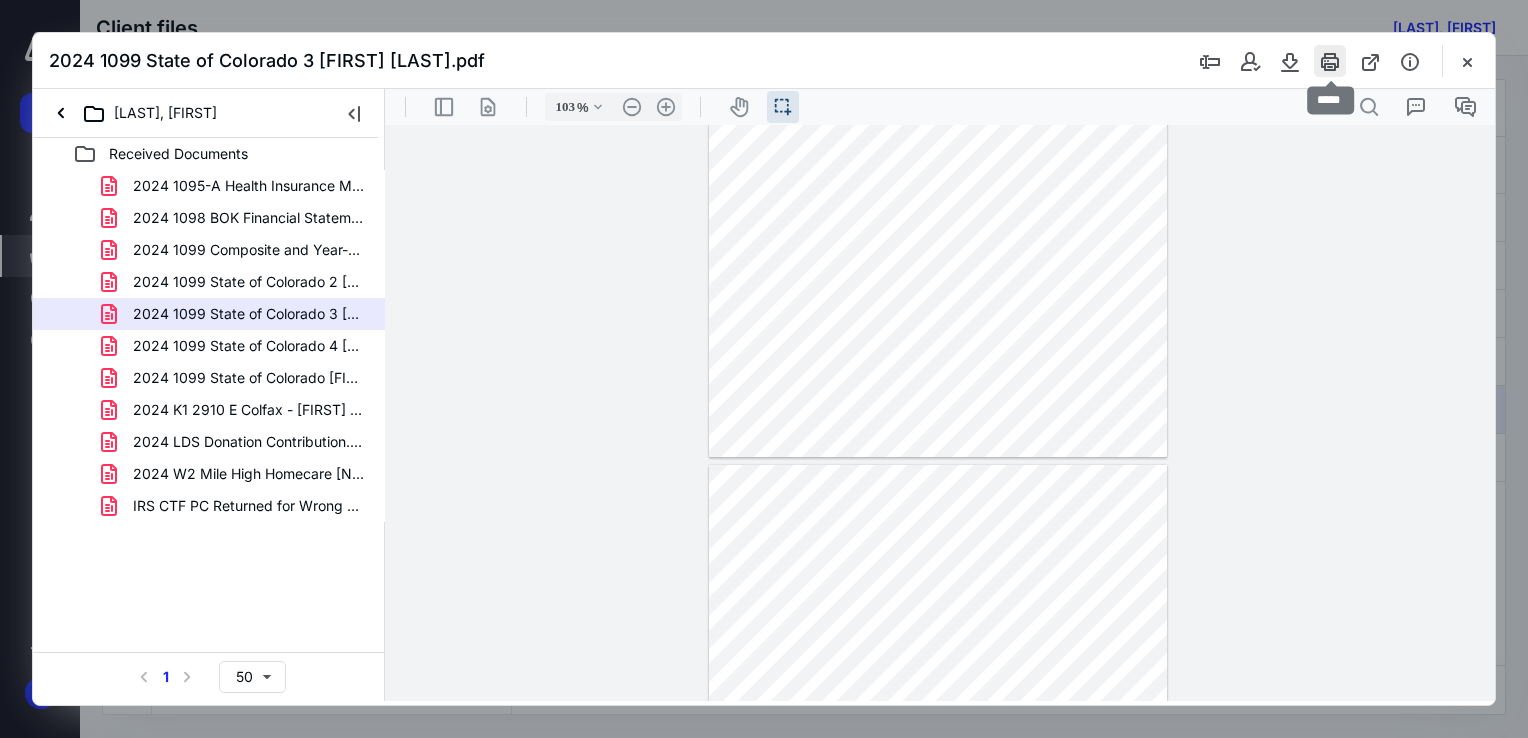 click at bounding box center [1330, 61] 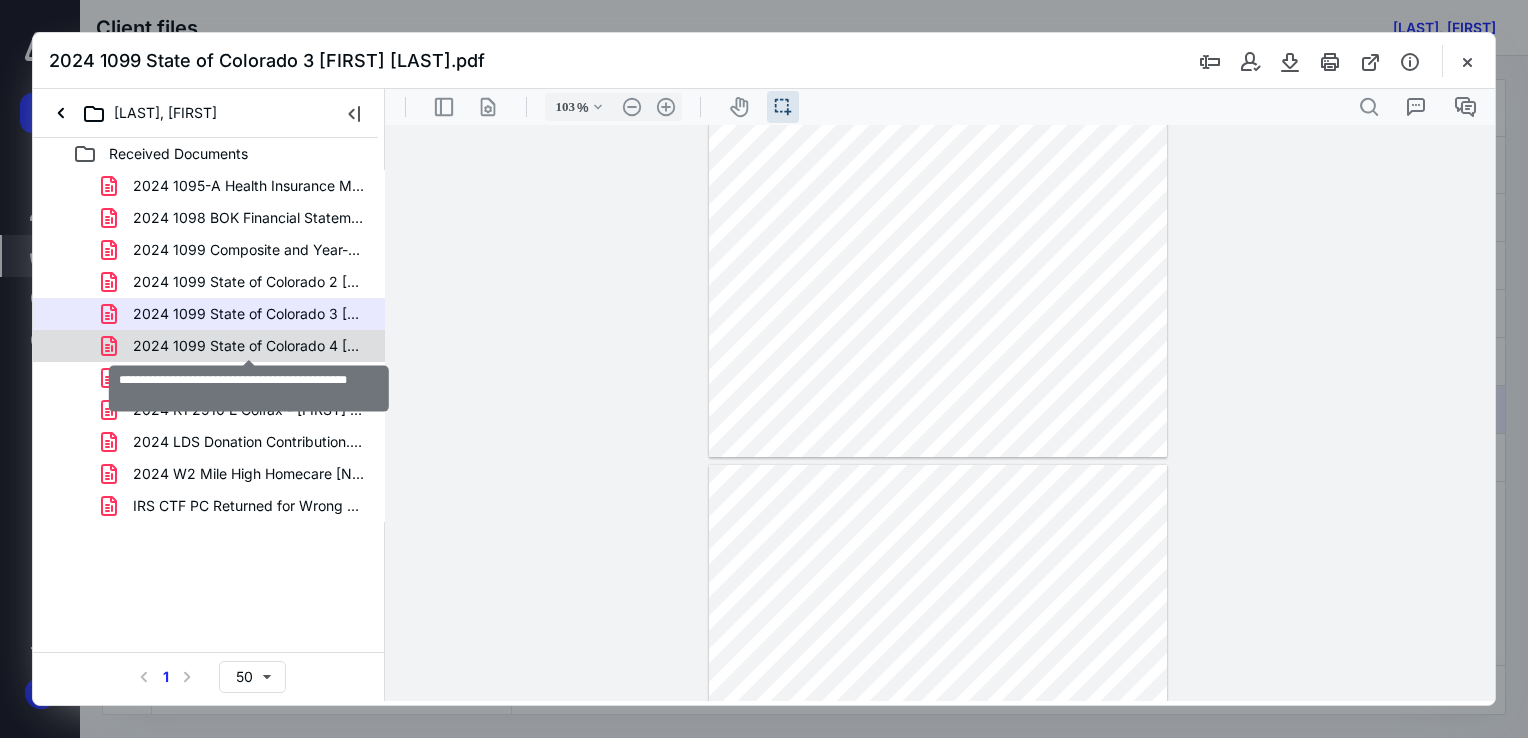 click on "2024 1099 State of Colorado 4 [FIRST] [LAST].pdf" at bounding box center [249, 346] 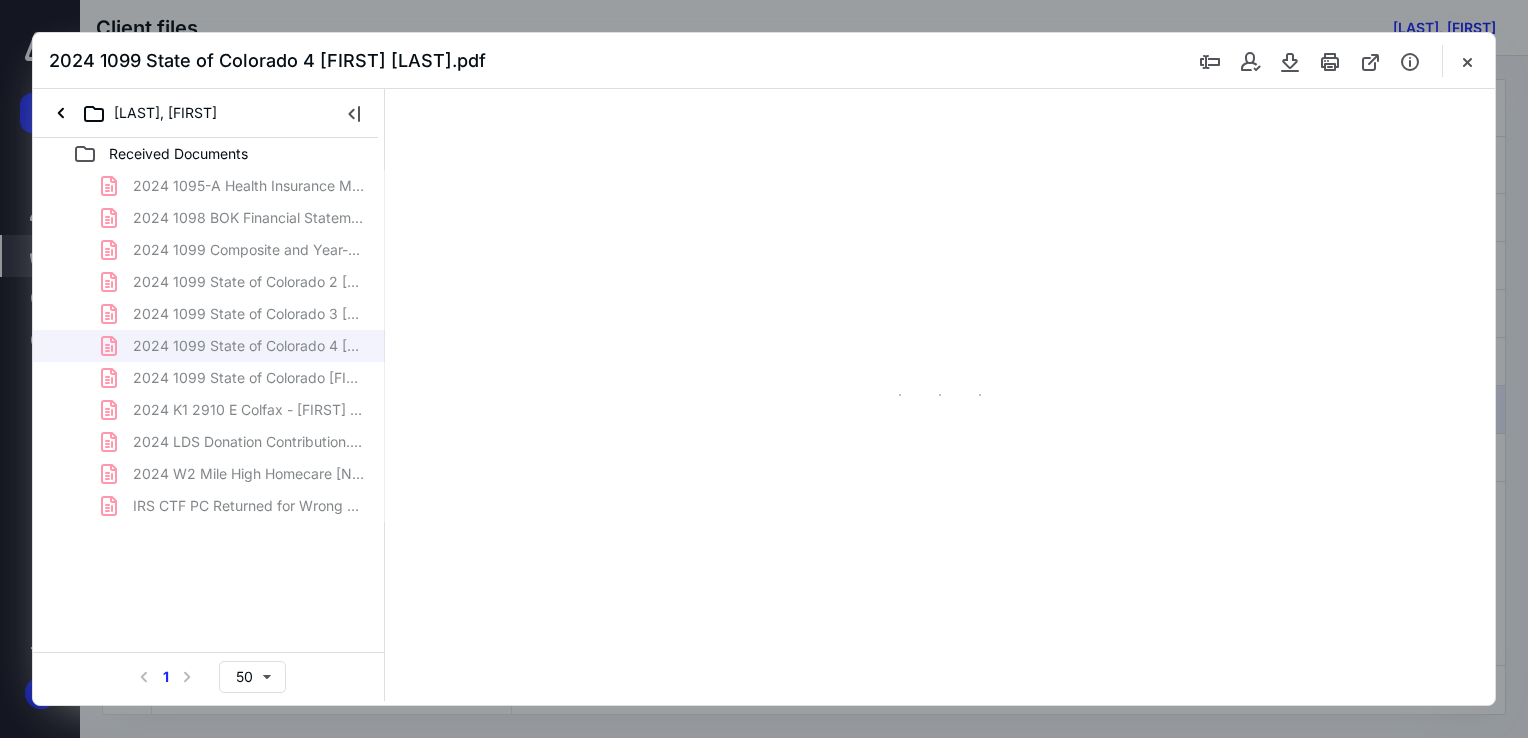 scroll, scrollTop: 0, scrollLeft: 0, axis: both 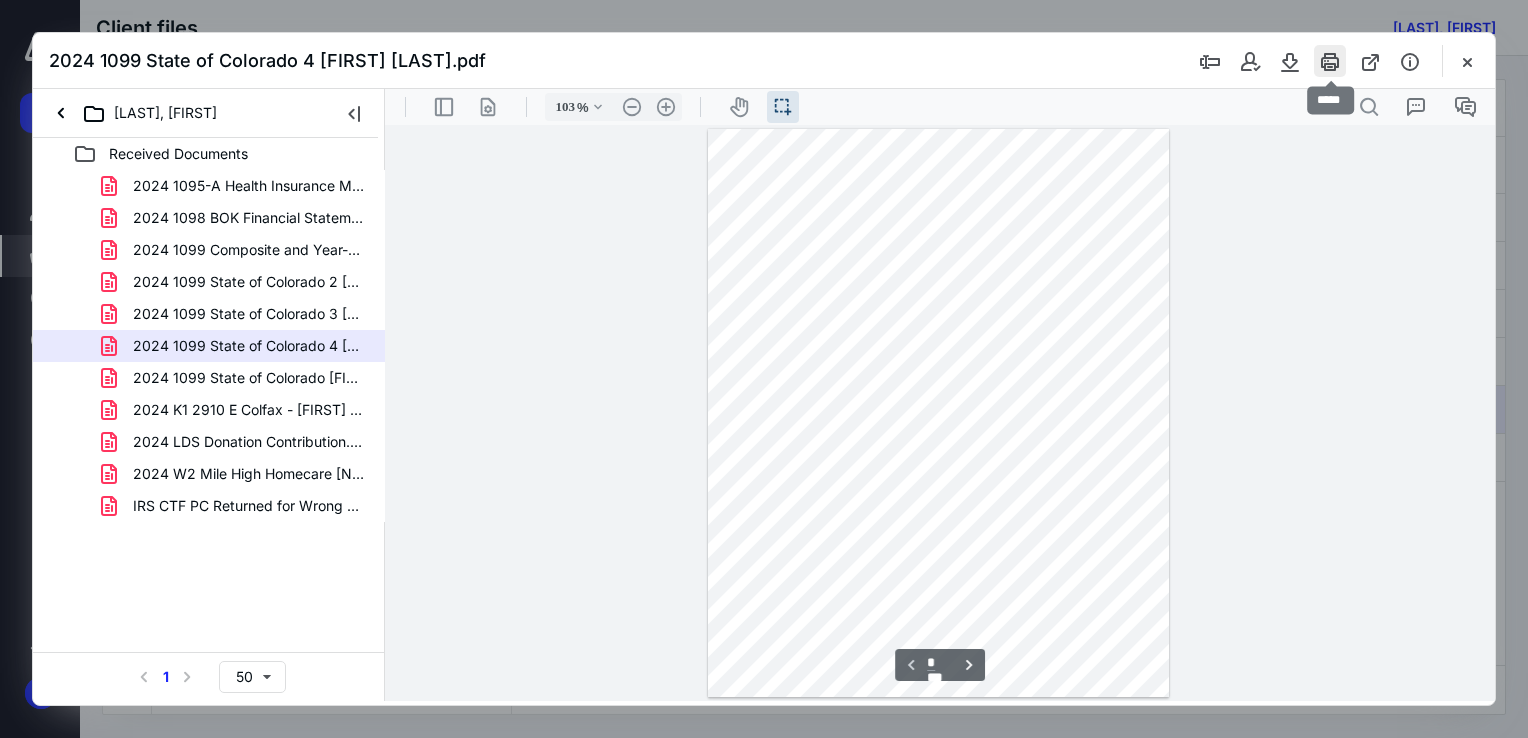click at bounding box center [1330, 61] 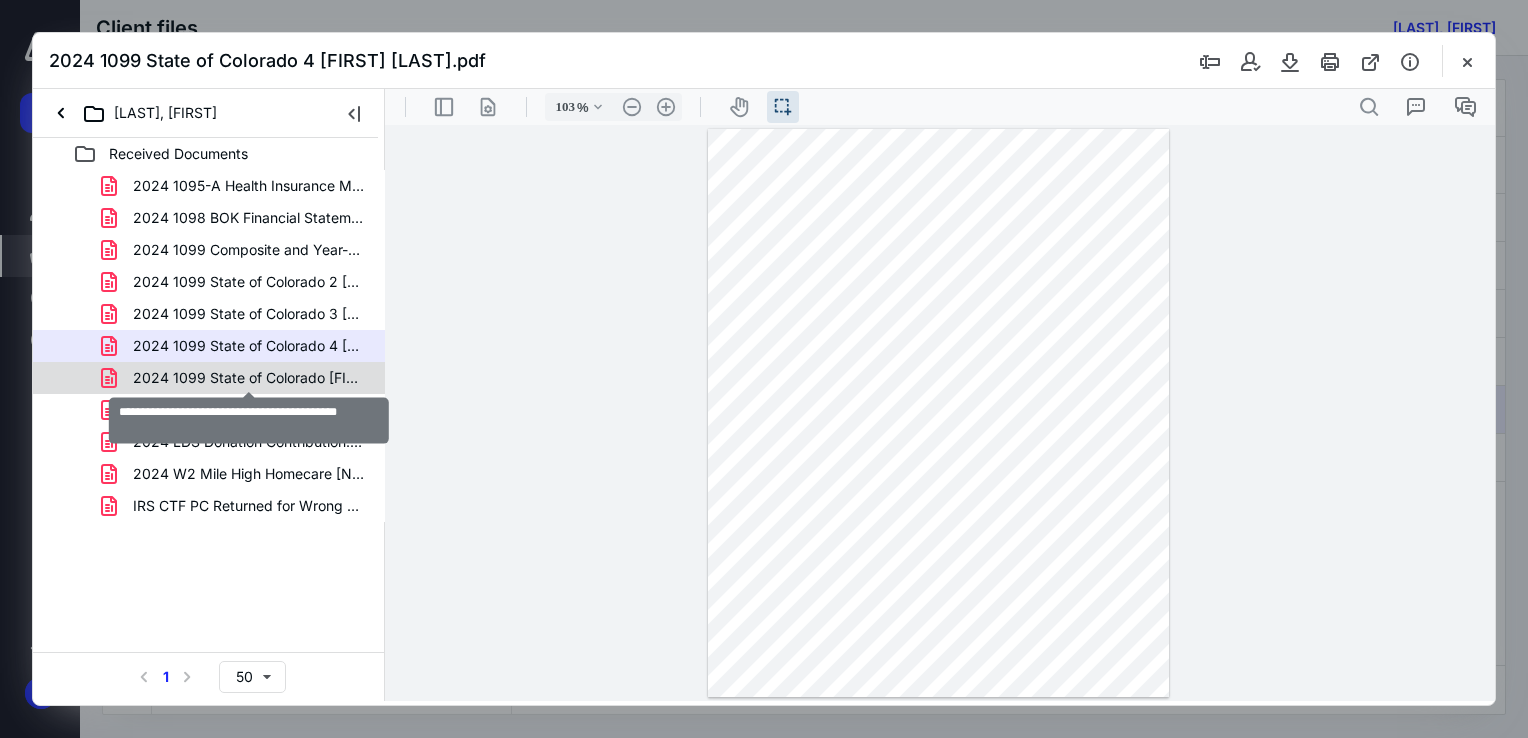 click on "2024 1099 State of Colorado [FIRST] [LAST].pdf" at bounding box center (249, 378) 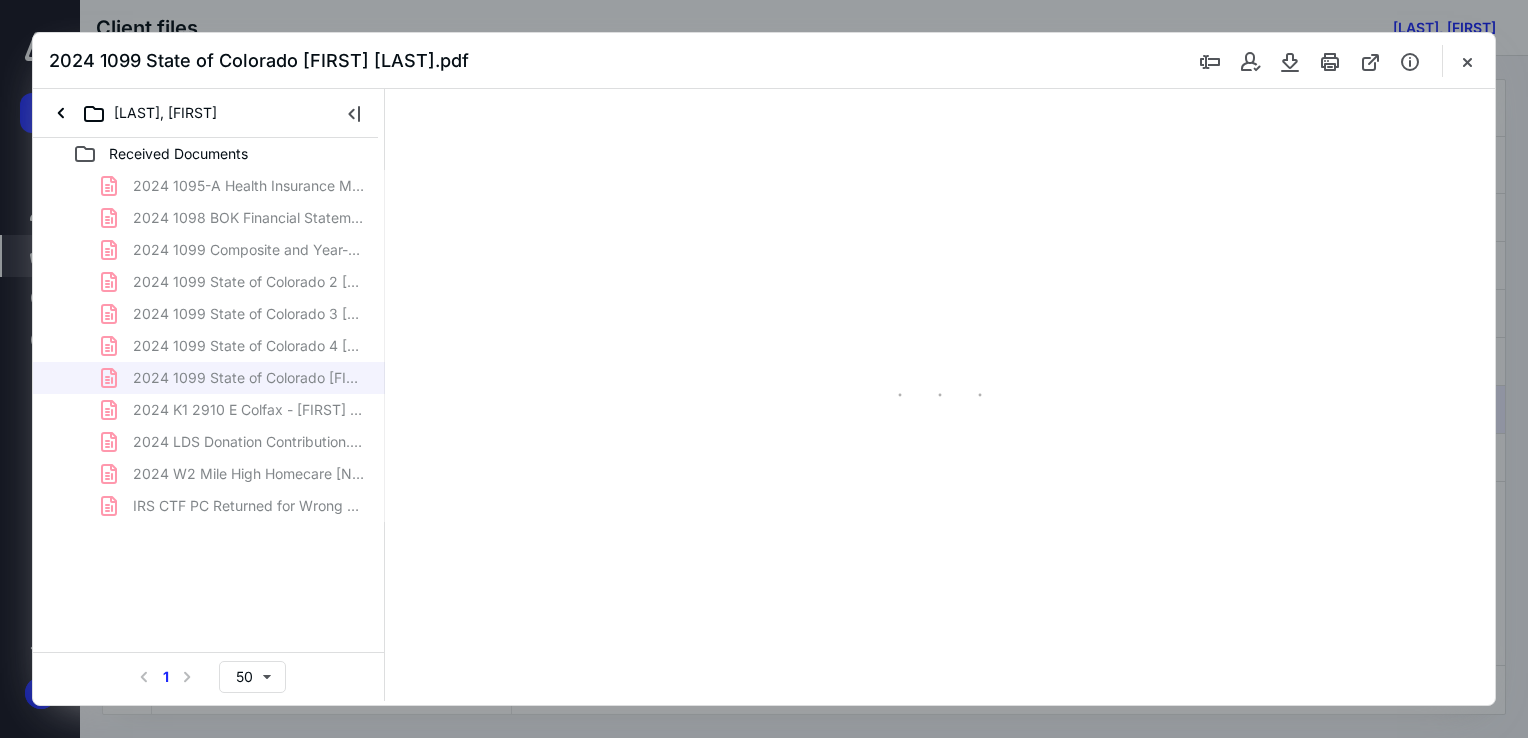 scroll, scrollTop: 40, scrollLeft: 0, axis: vertical 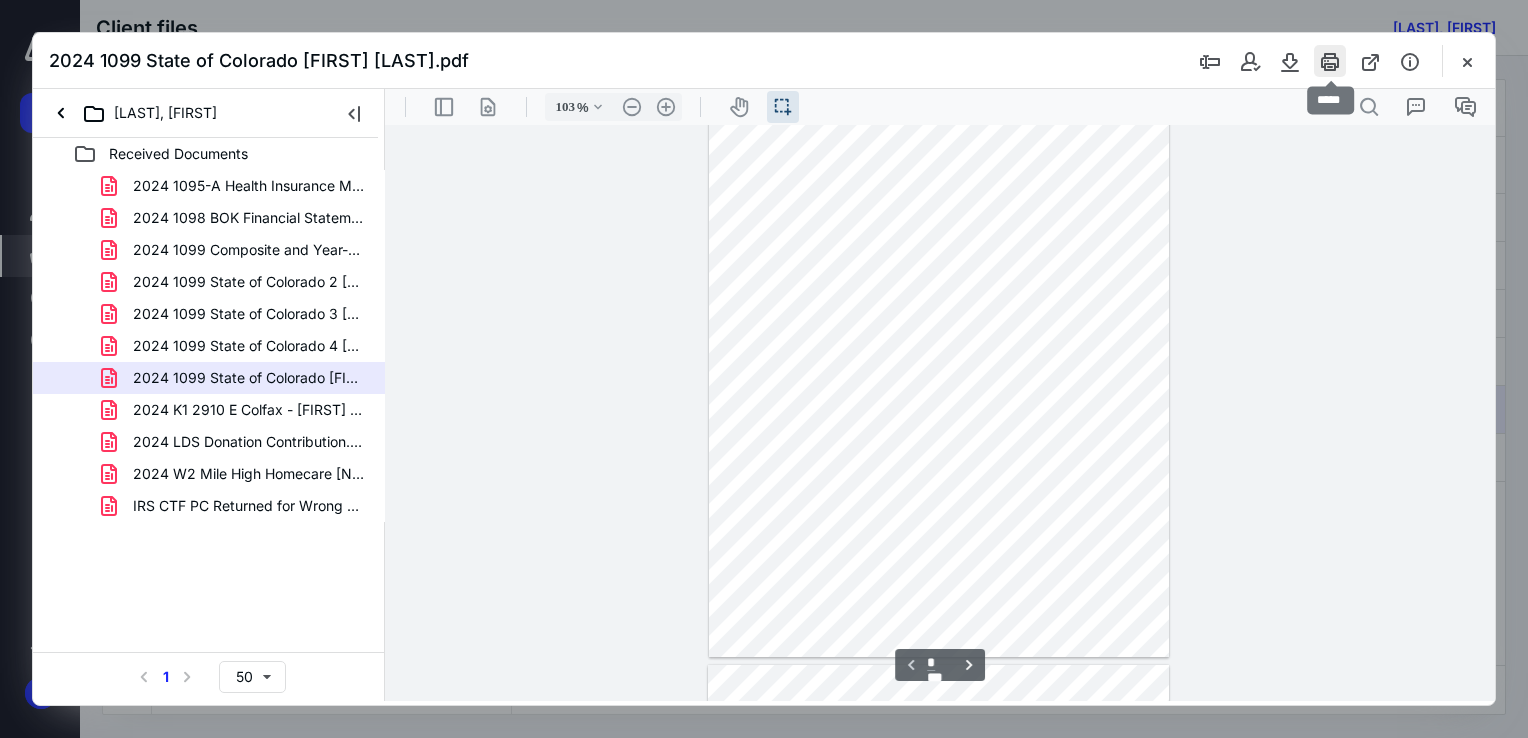 click at bounding box center (1330, 61) 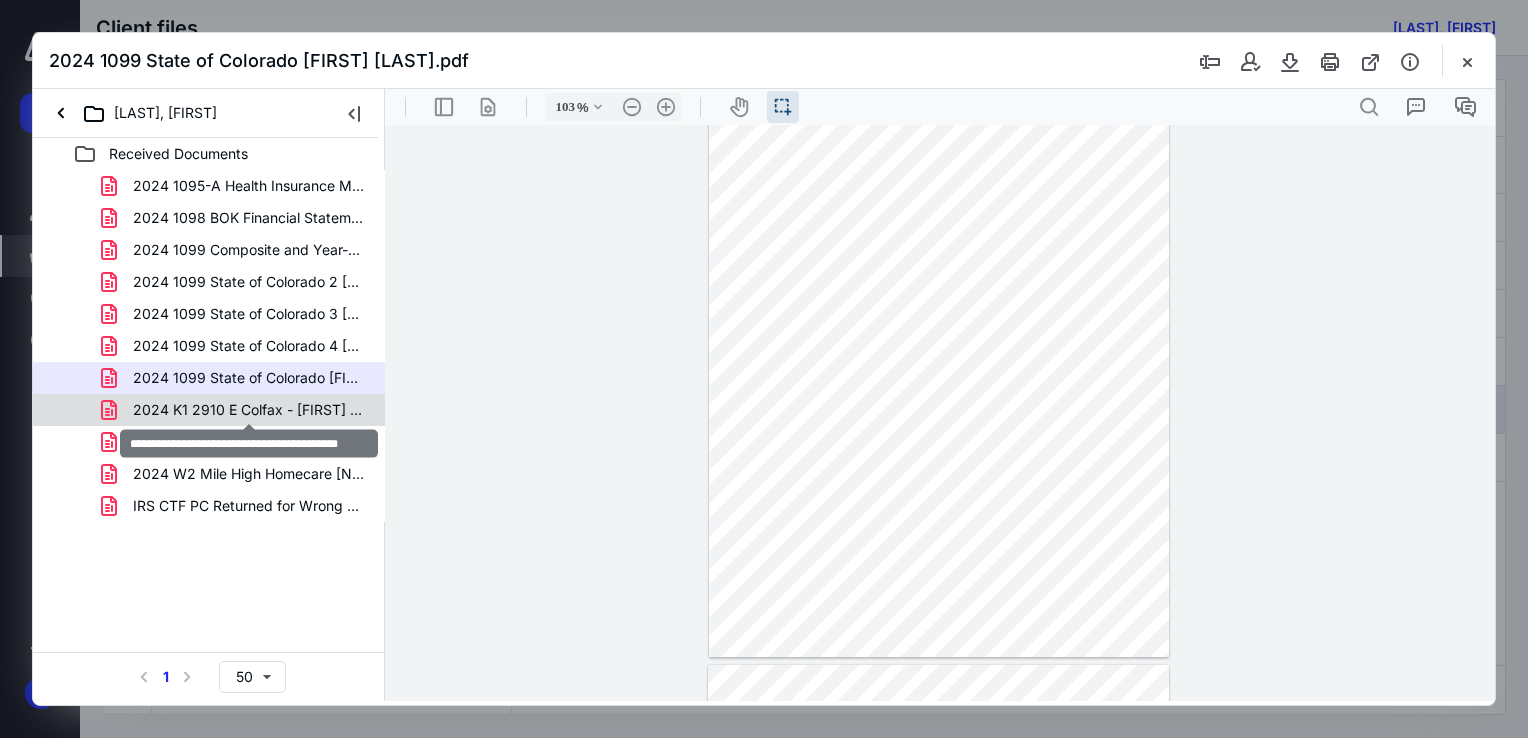 click on "2024 K1 2910 E Colfax  - [FIRST] [LAST]..pdf" at bounding box center [249, 410] 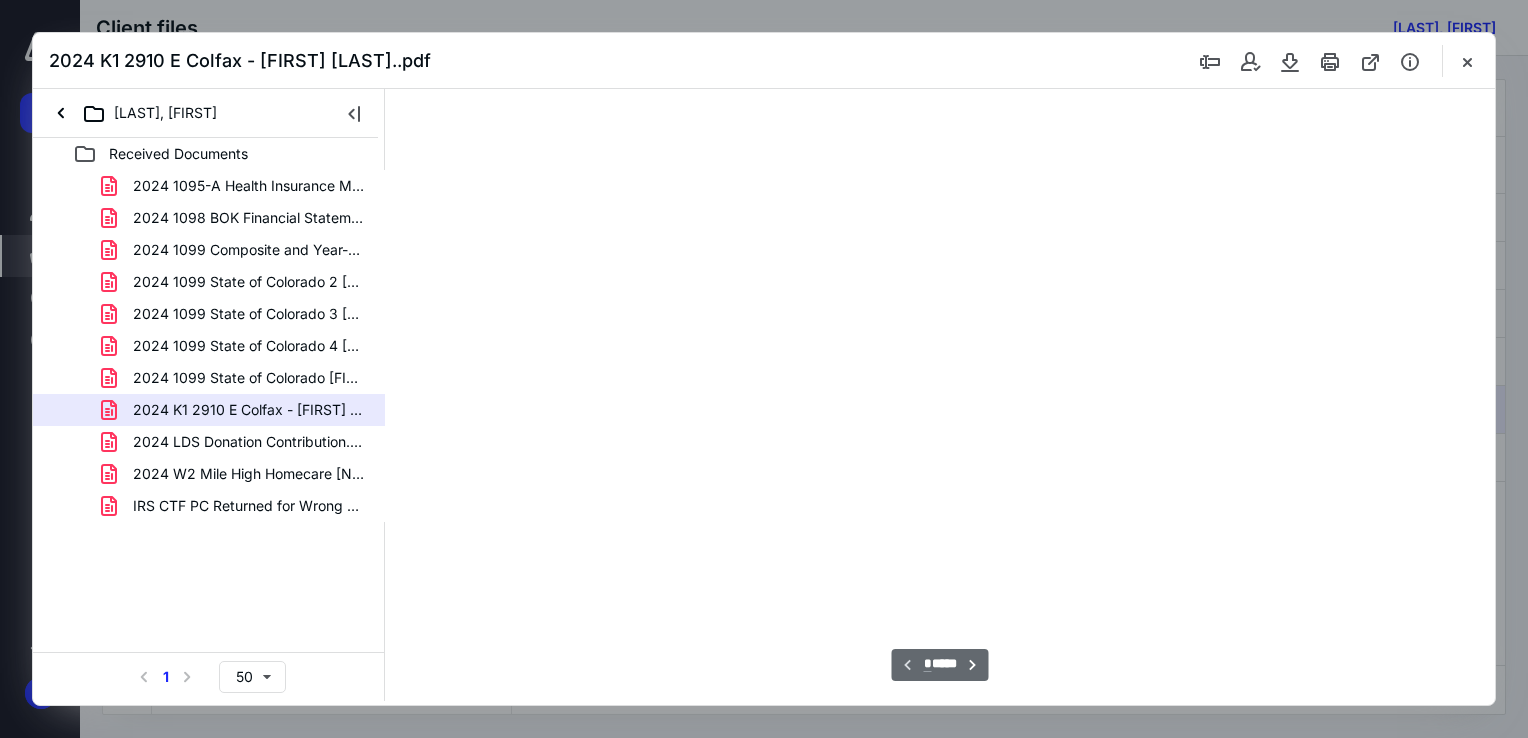 scroll, scrollTop: 39, scrollLeft: 0, axis: vertical 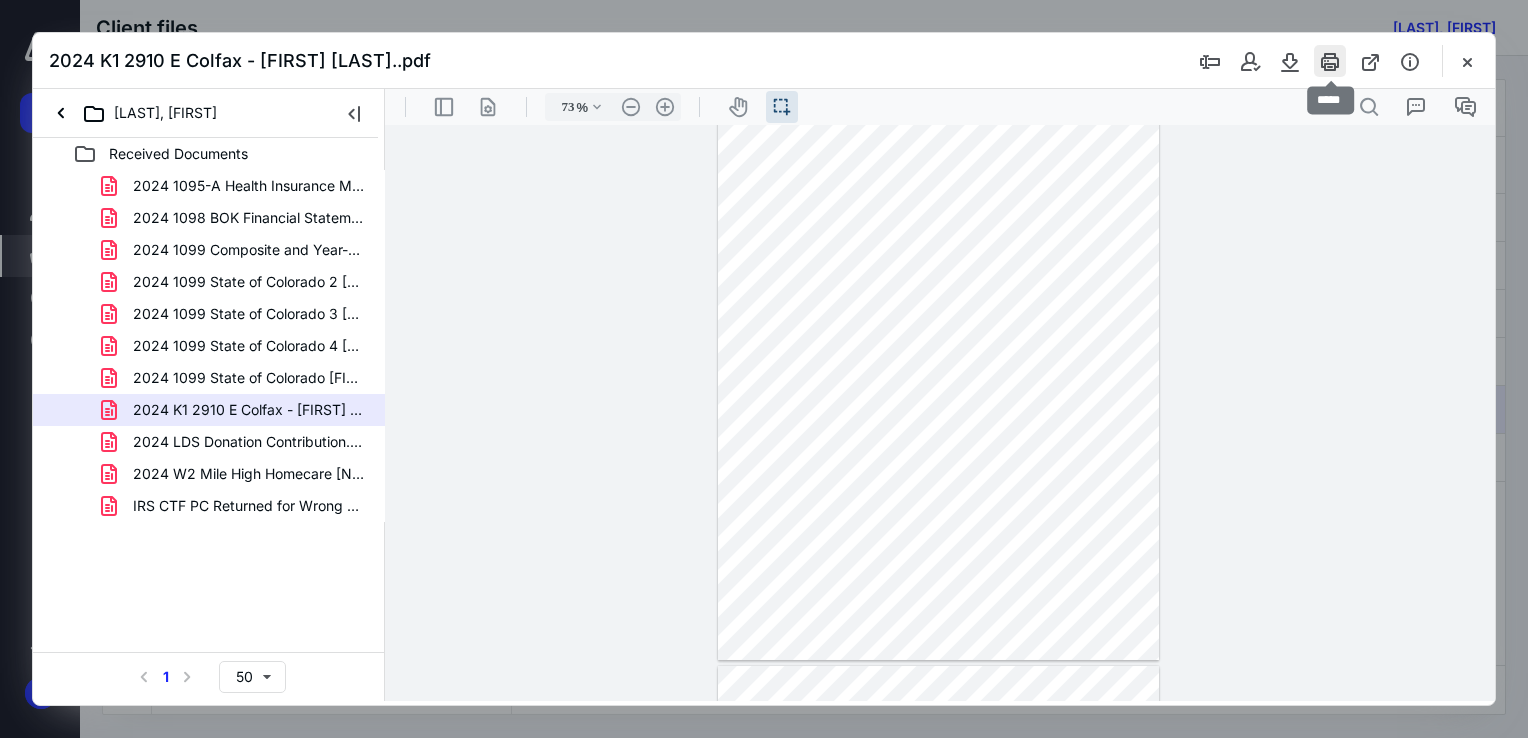 click at bounding box center [1330, 61] 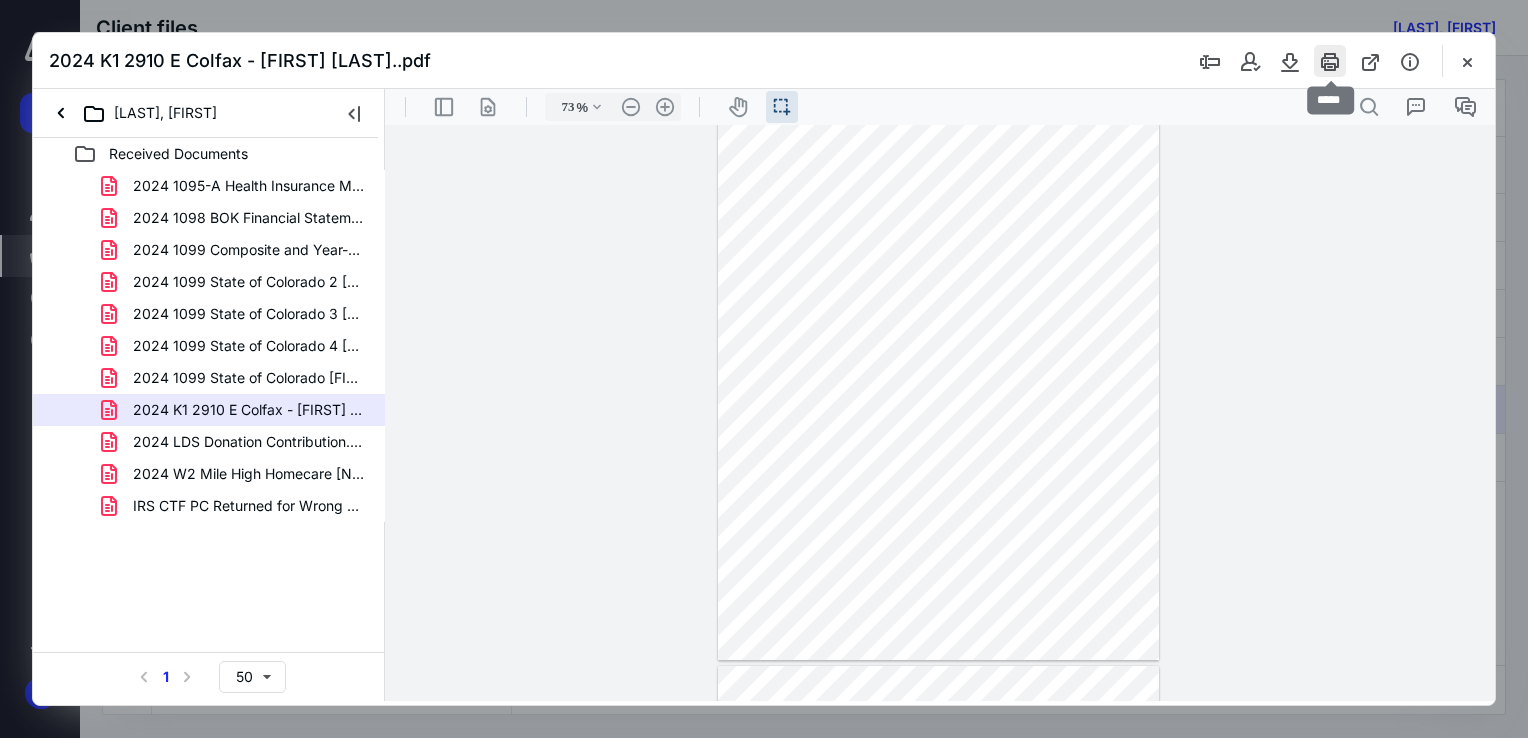 click at bounding box center [1330, 61] 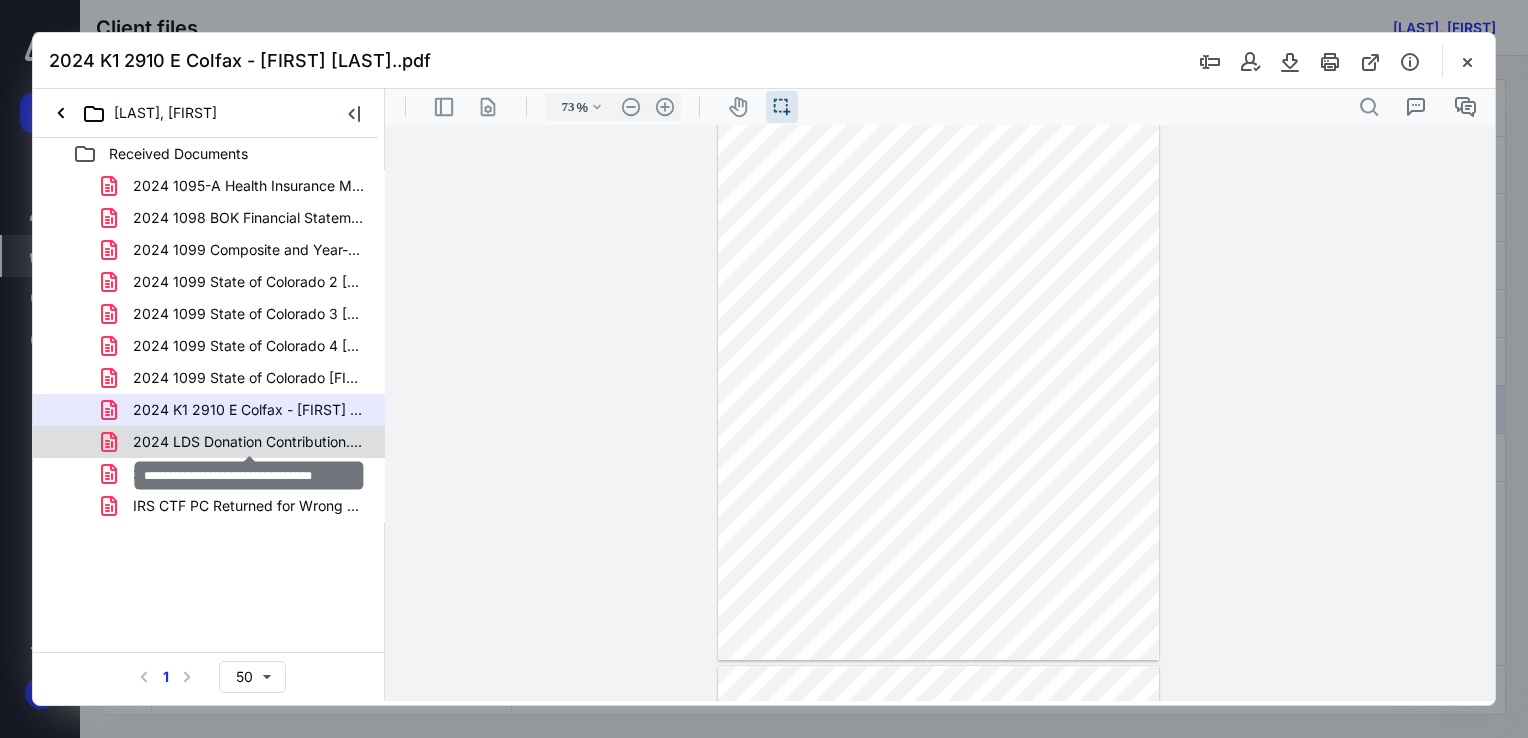 click on "2024 LDS Donation Contribution.pdf" at bounding box center (249, 442) 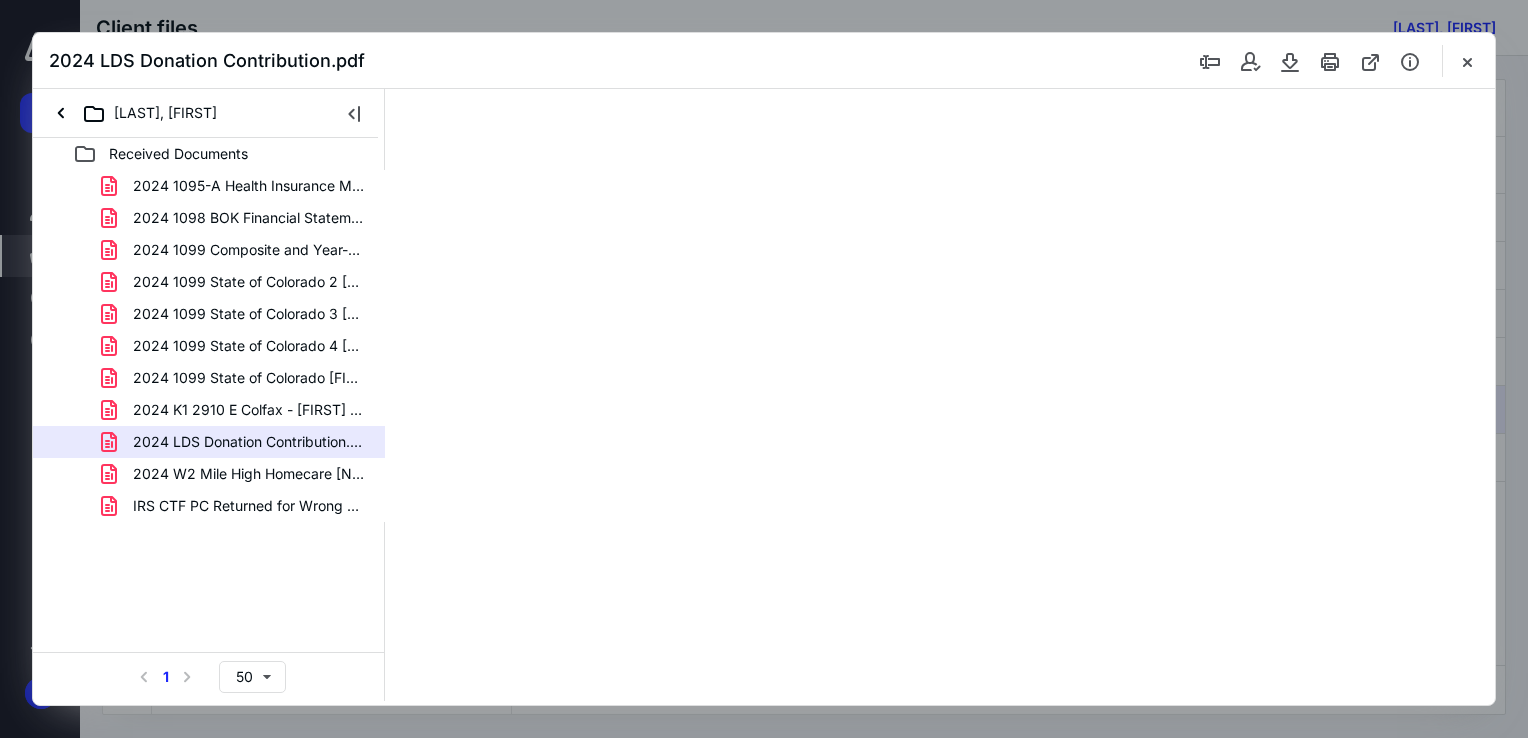 scroll, scrollTop: 0, scrollLeft: 0, axis: both 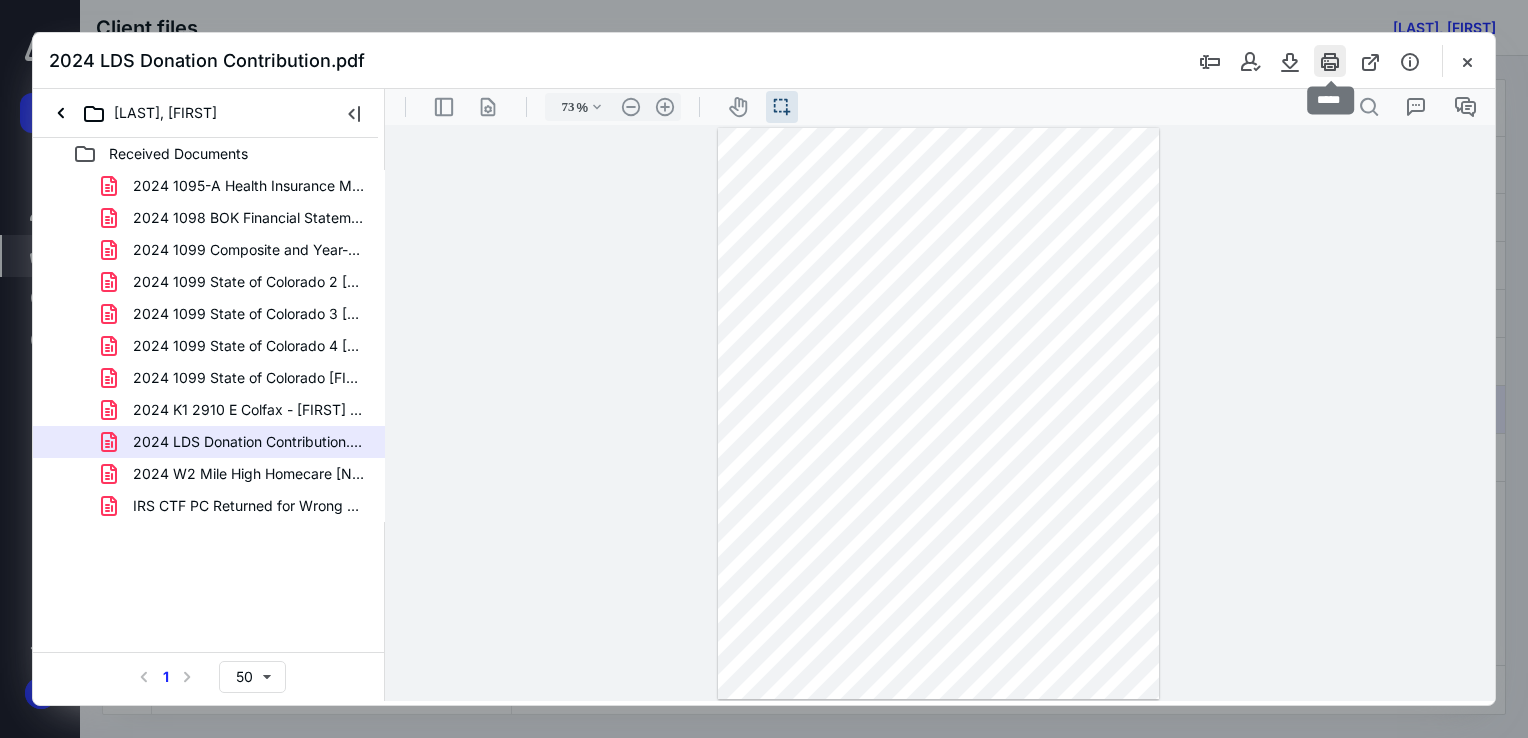 click at bounding box center [1330, 61] 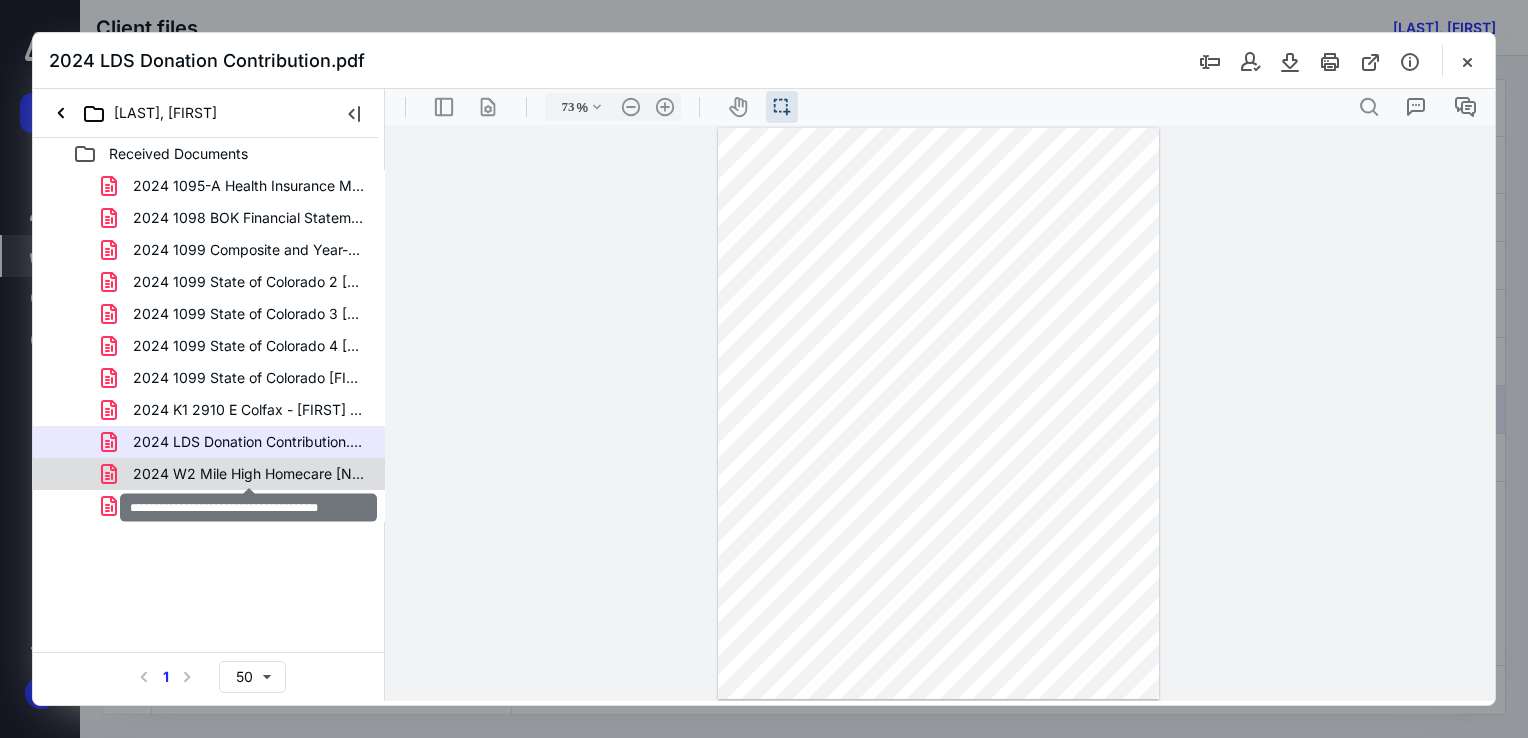 click on "2024 W2 Mile High Homecare  [NAME].pdf" at bounding box center (249, 474) 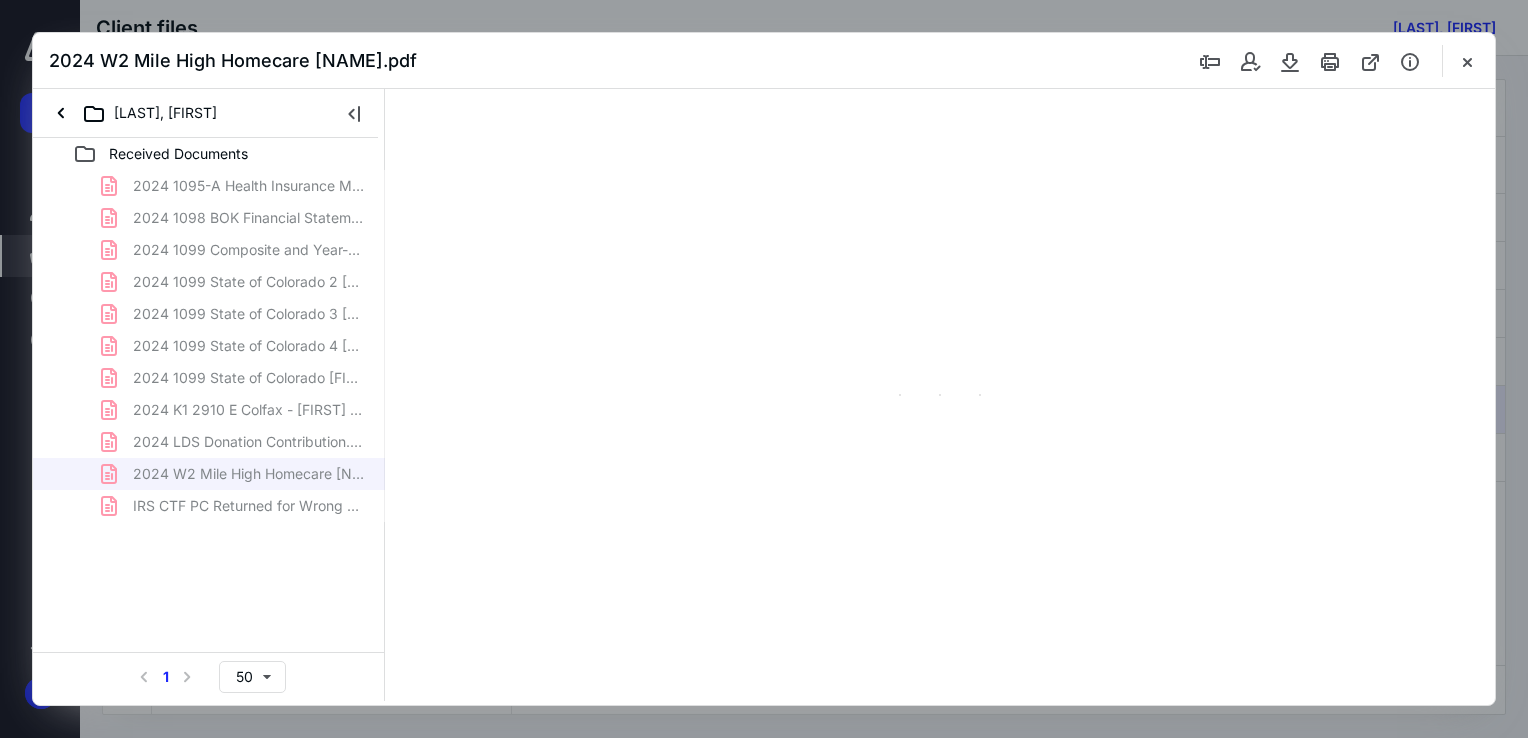 scroll, scrollTop: 39, scrollLeft: 0, axis: vertical 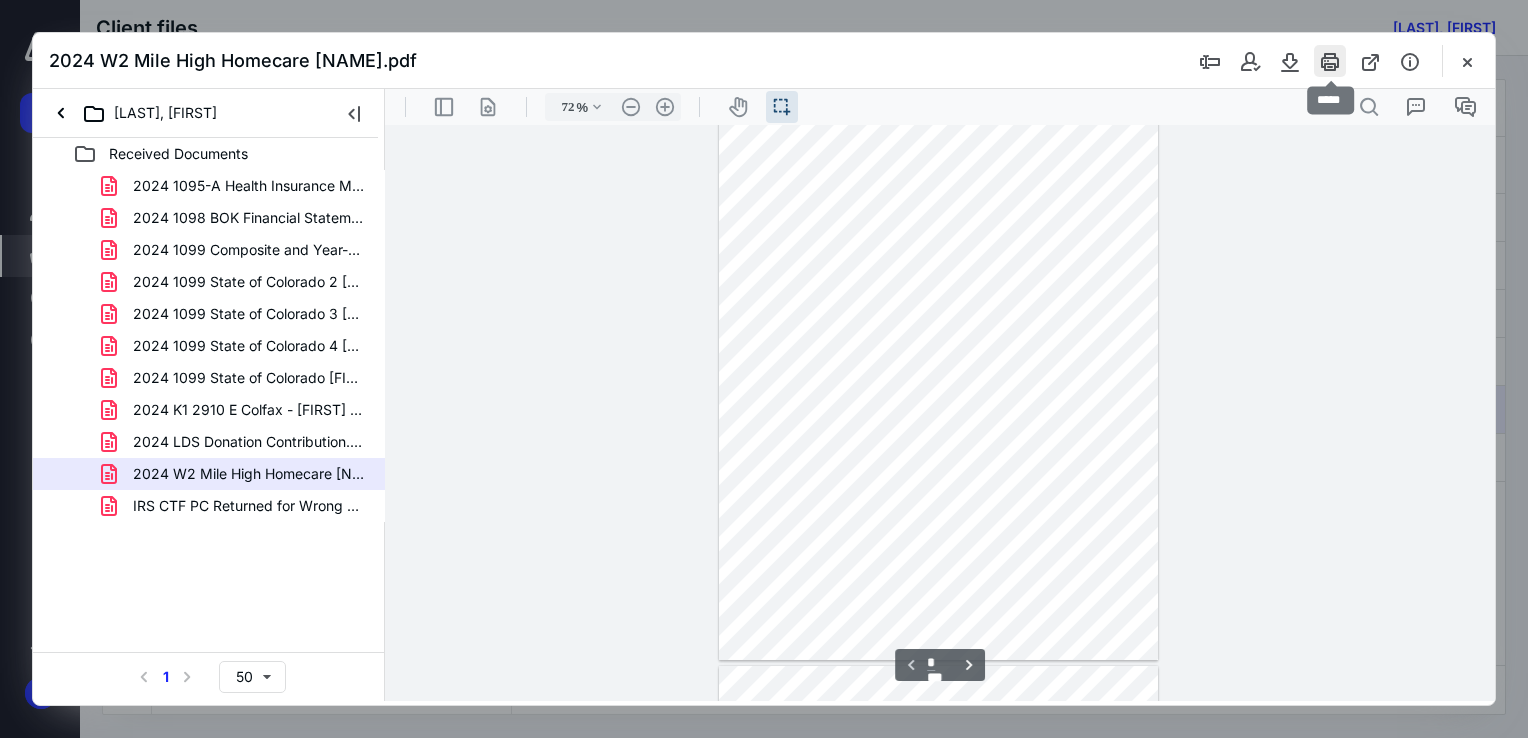 click at bounding box center (1330, 61) 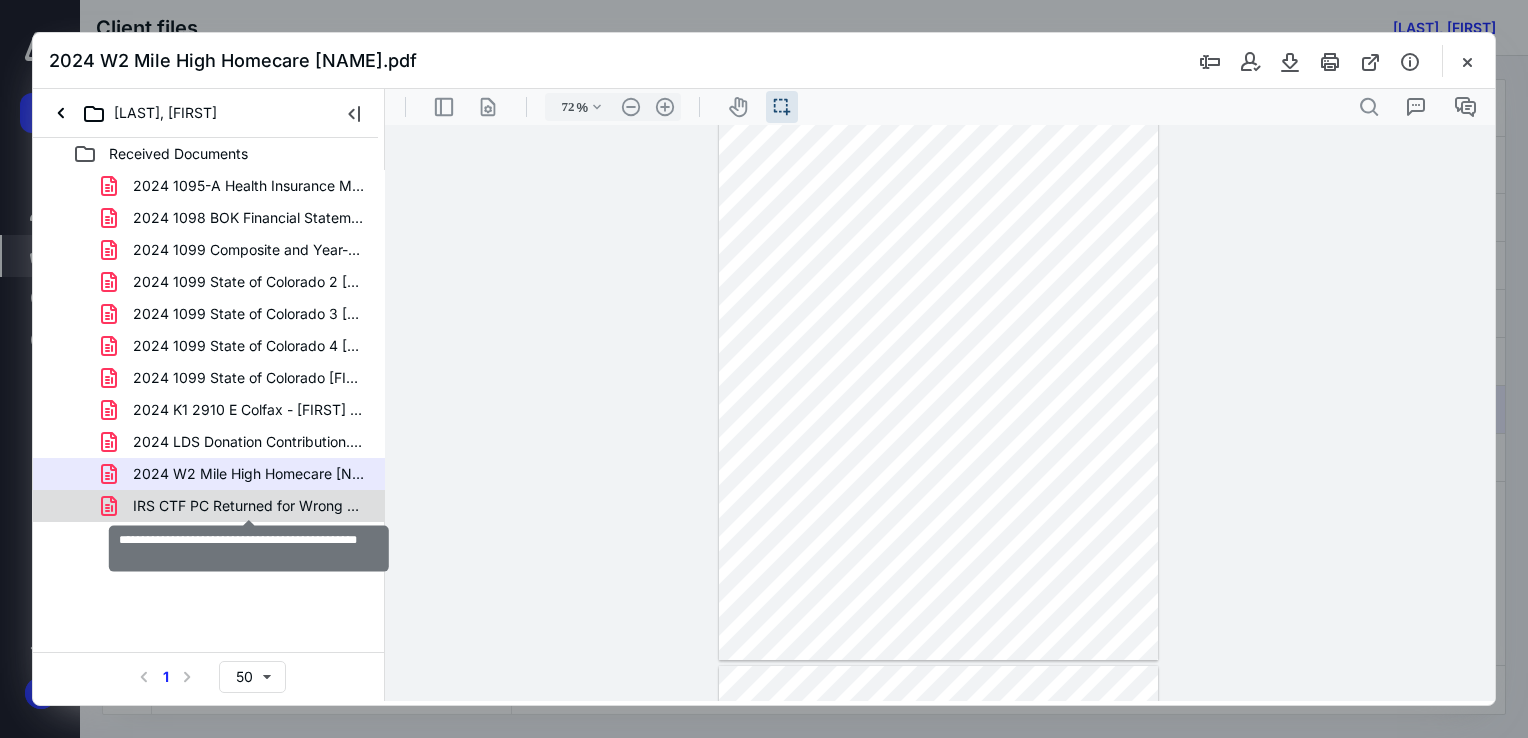 click on "IRS CTF PC Returned for Wrong Address Letter.pdf" at bounding box center [249, 506] 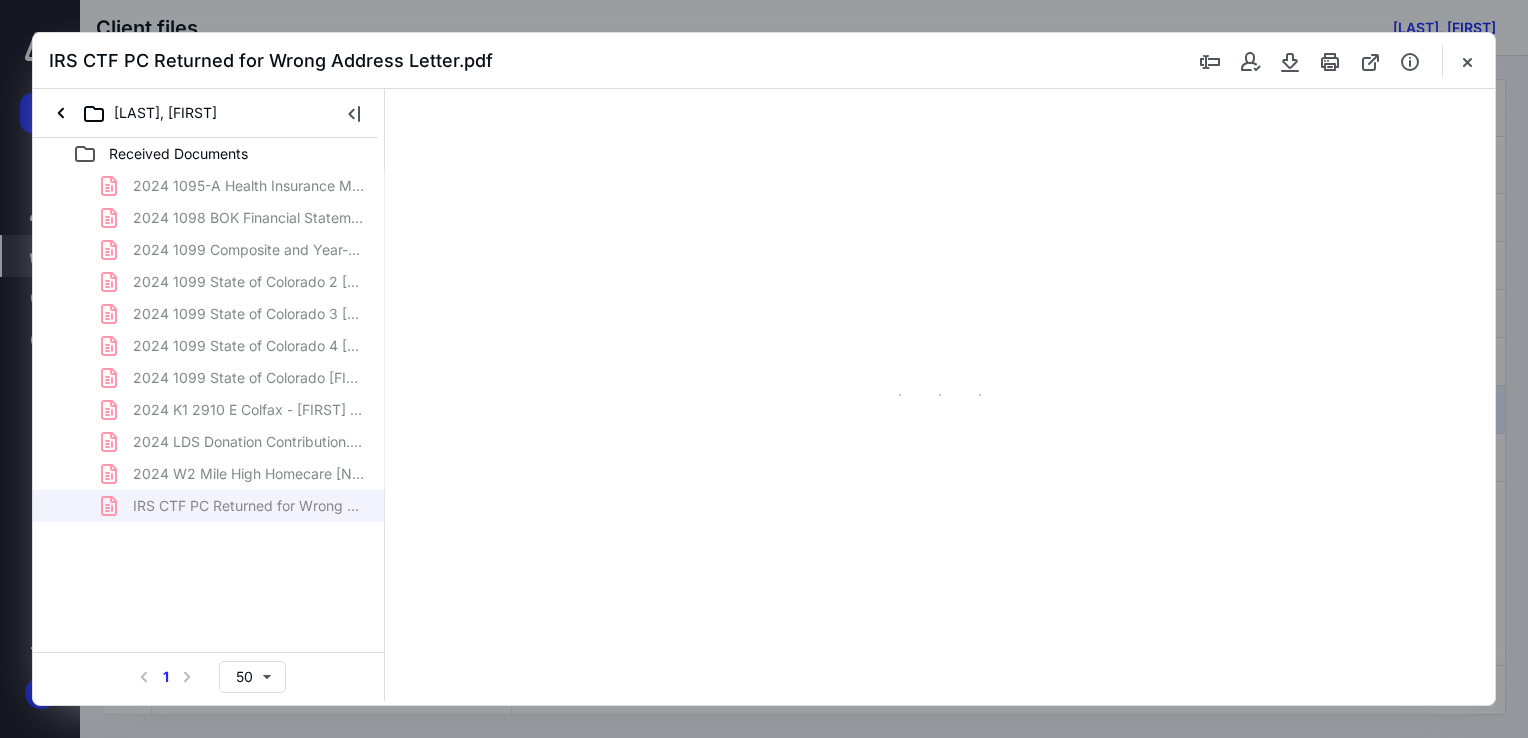 type on "73" 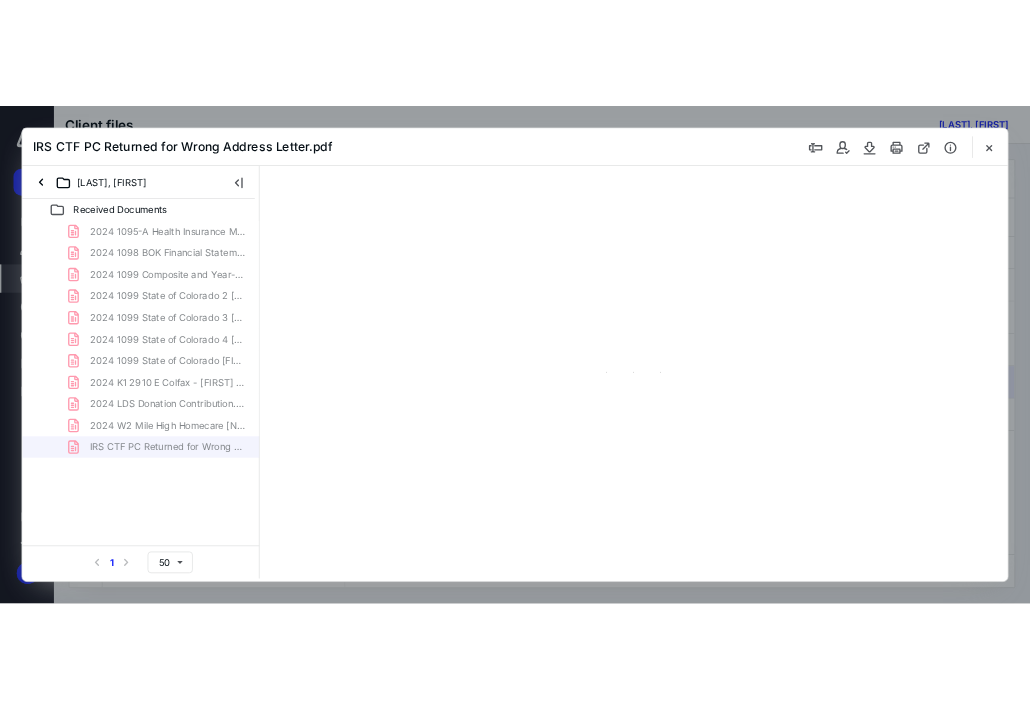 scroll, scrollTop: 39, scrollLeft: 0, axis: vertical 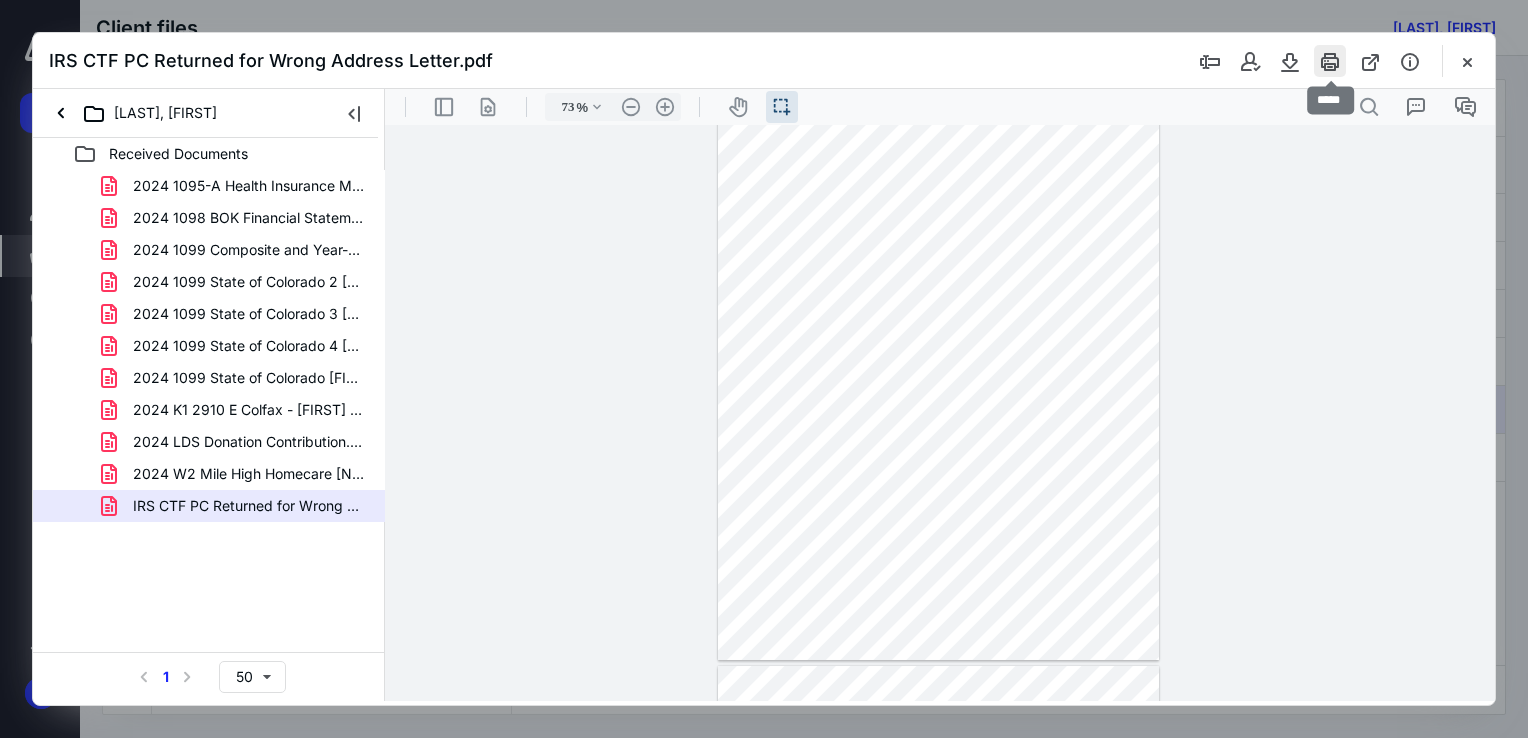 click at bounding box center [1330, 61] 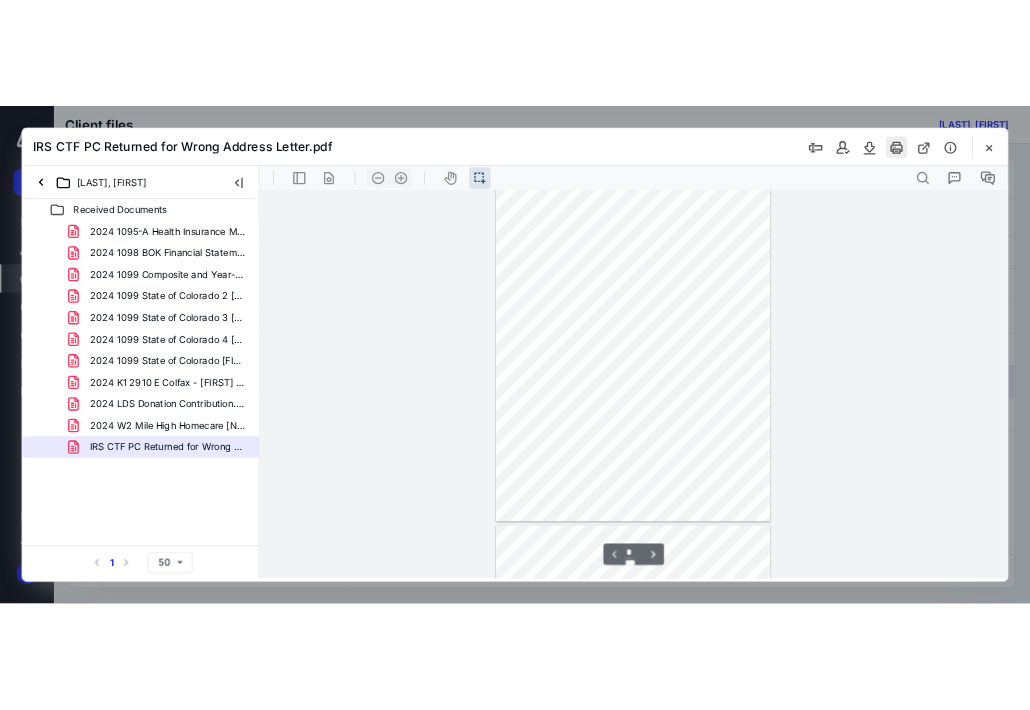 scroll, scrollTop: 55, scrollLeft: 0, axis: vertical 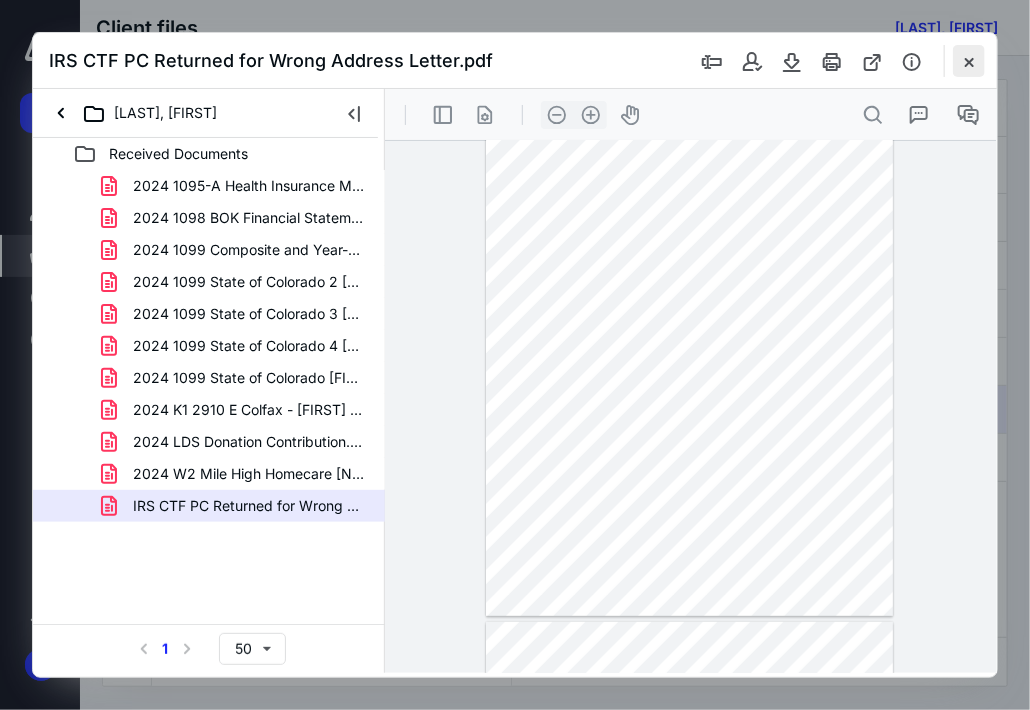 click at bounding box center (969, 61) 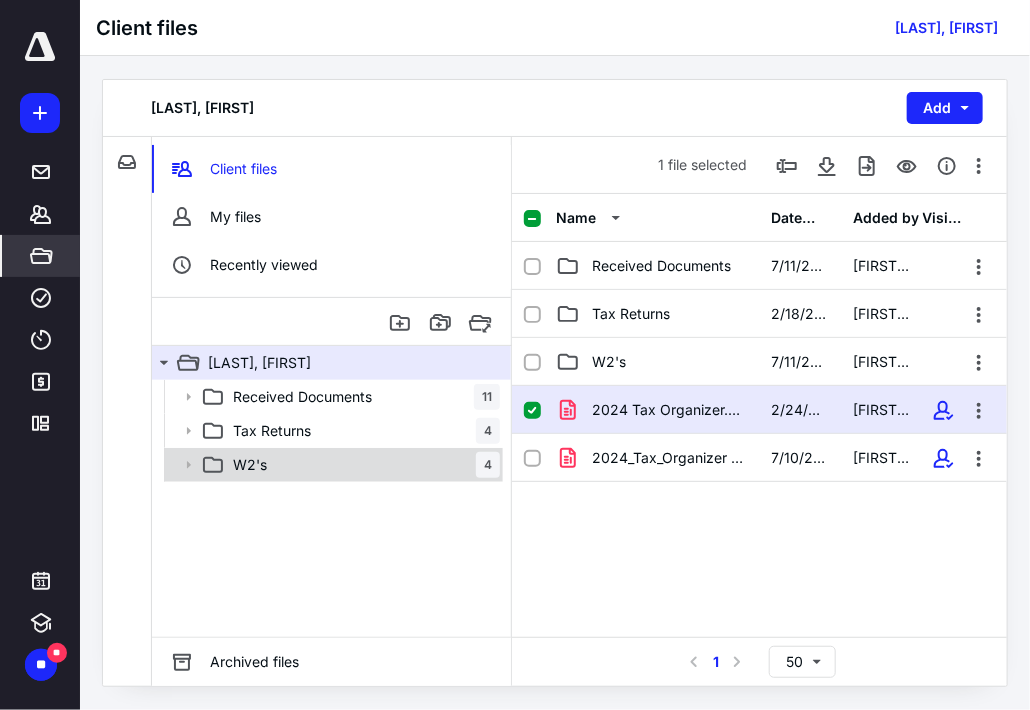 click on "W2's 4" at bounding box center [362, 465] 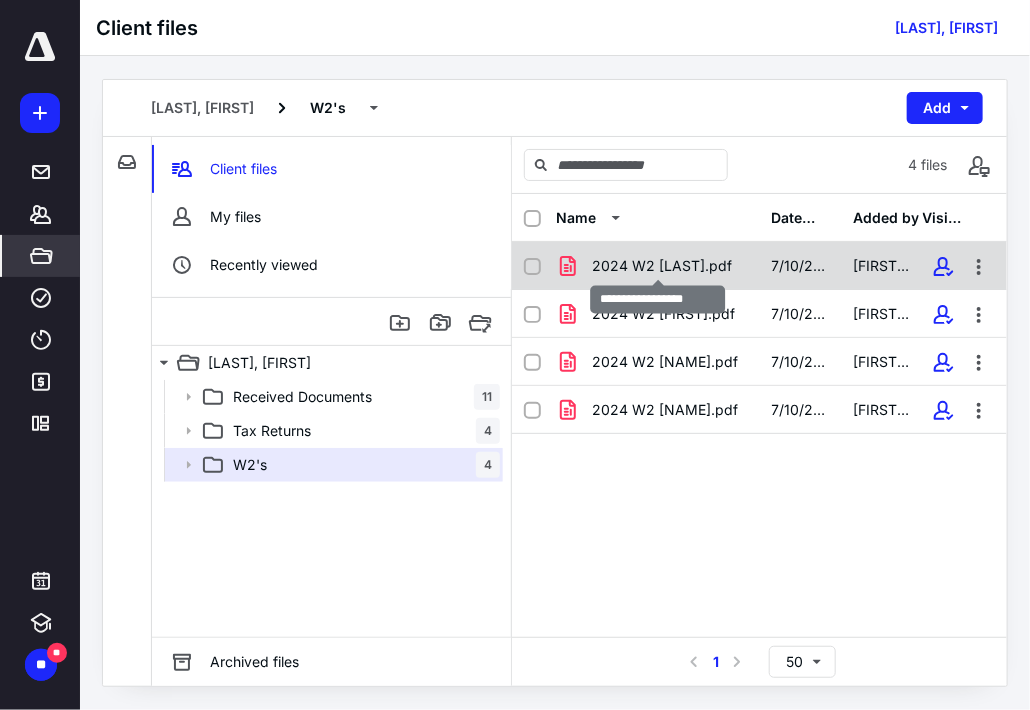 click on "2024 W2 [LAST].pdf" at bounding box center (662, 266) 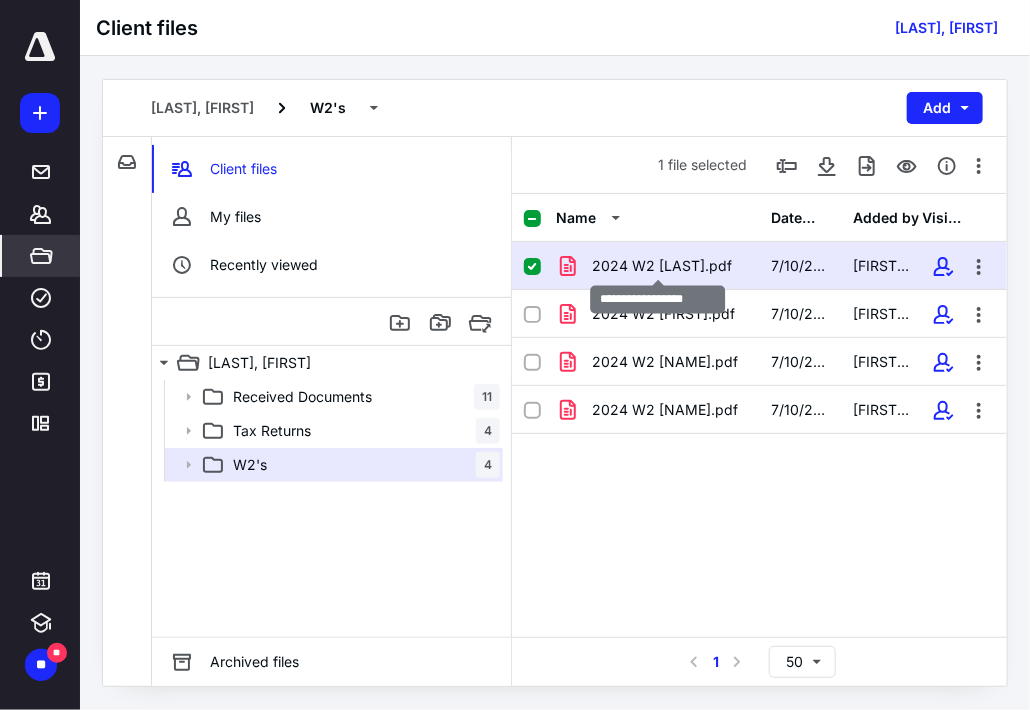 click on "2024 W2 [LAST].pdf" at bounding box center [662, 266] 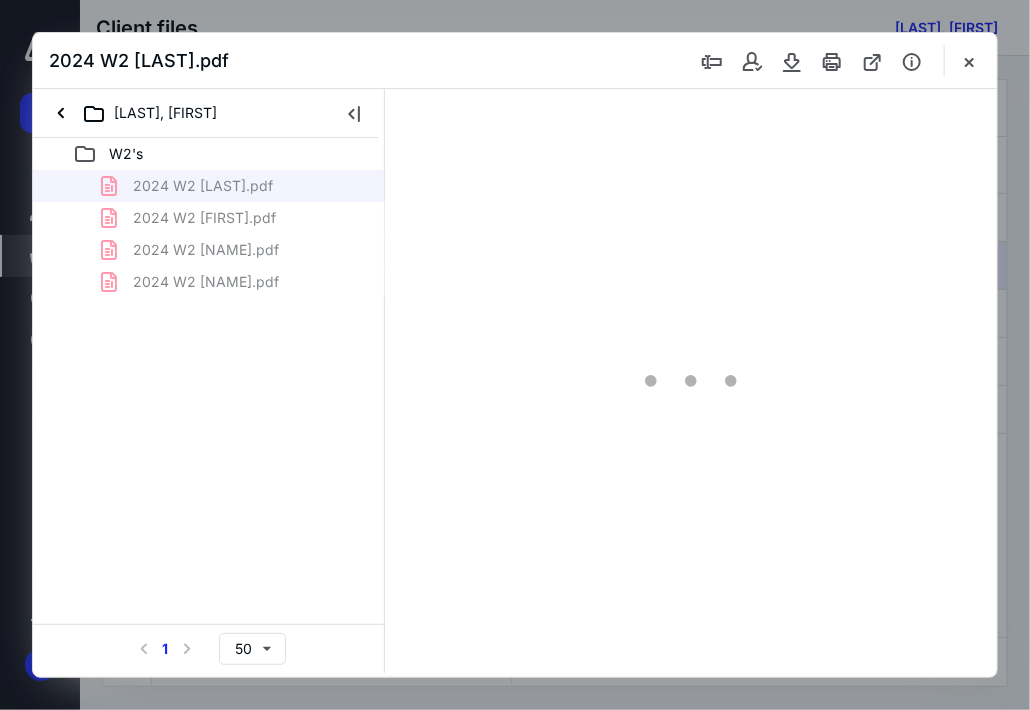 scroll, scrollTop: 0, scrollLeft: 0, axis: both 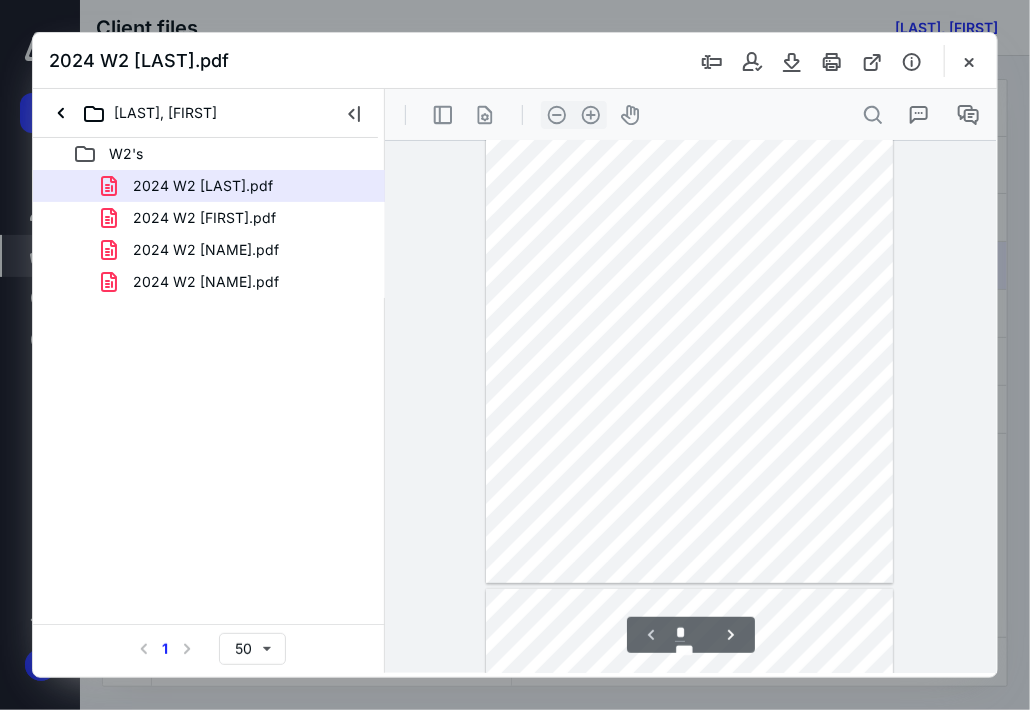 type on "*" 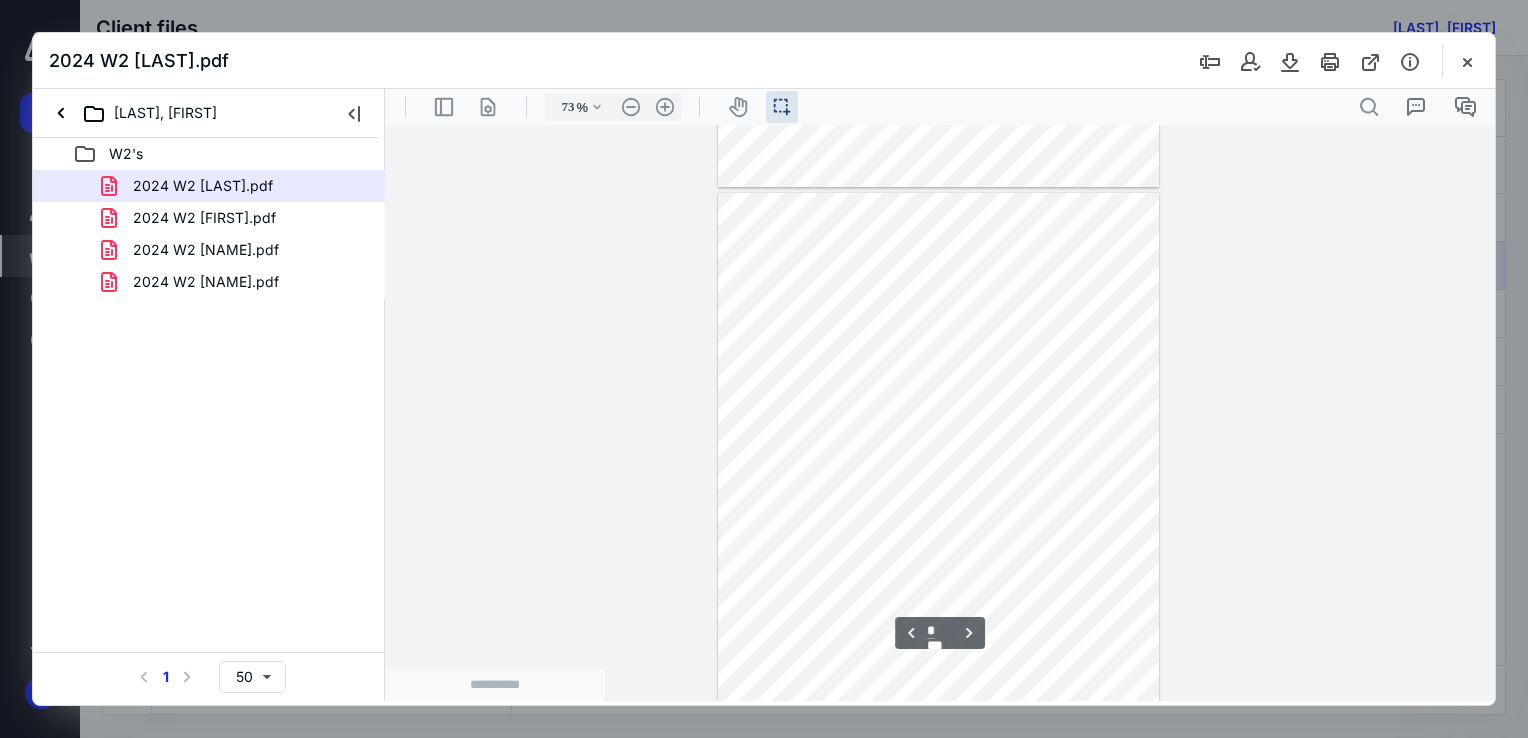 scroll, scrollTop: 483, scrollLeft: 0, axis: vertical 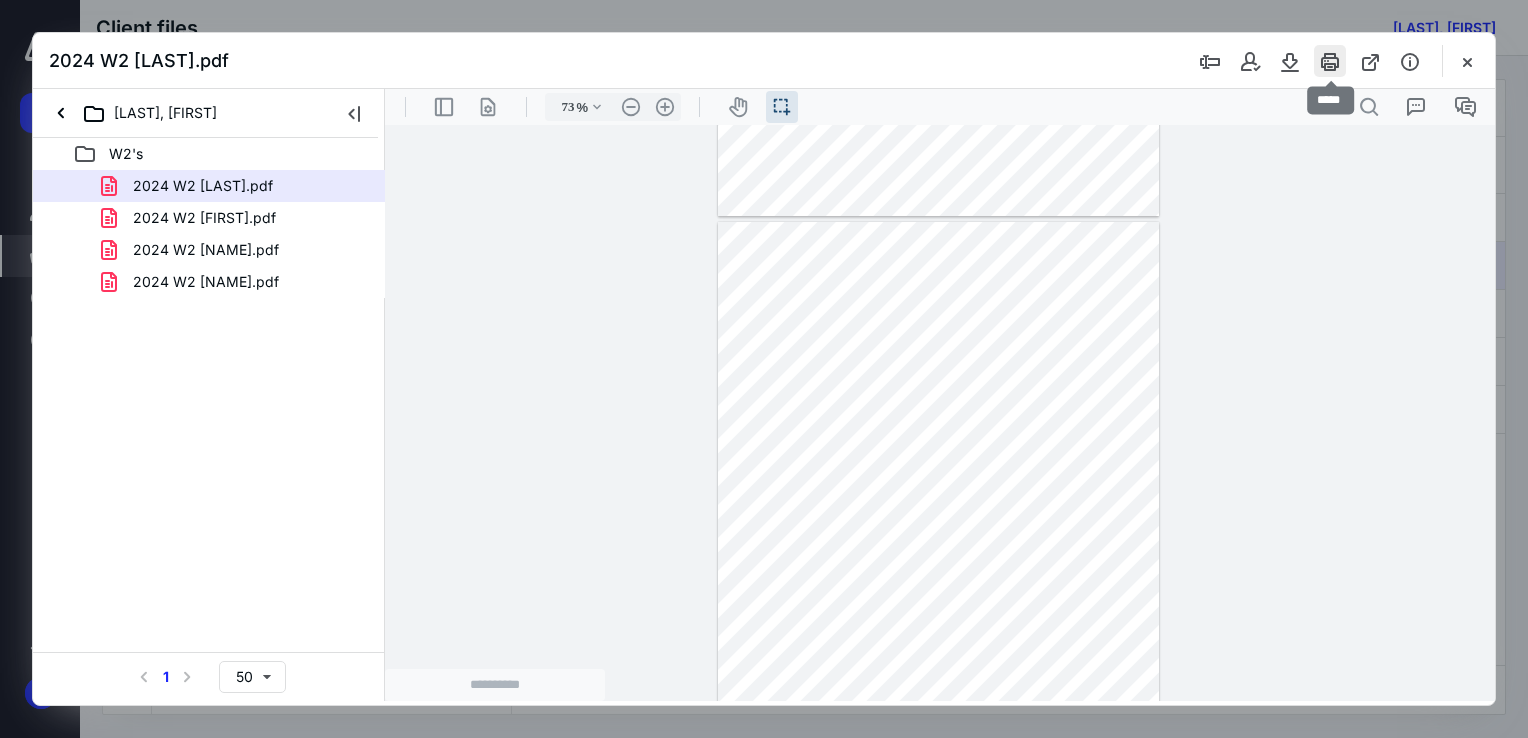 click at bounding box center (1330, 61) 